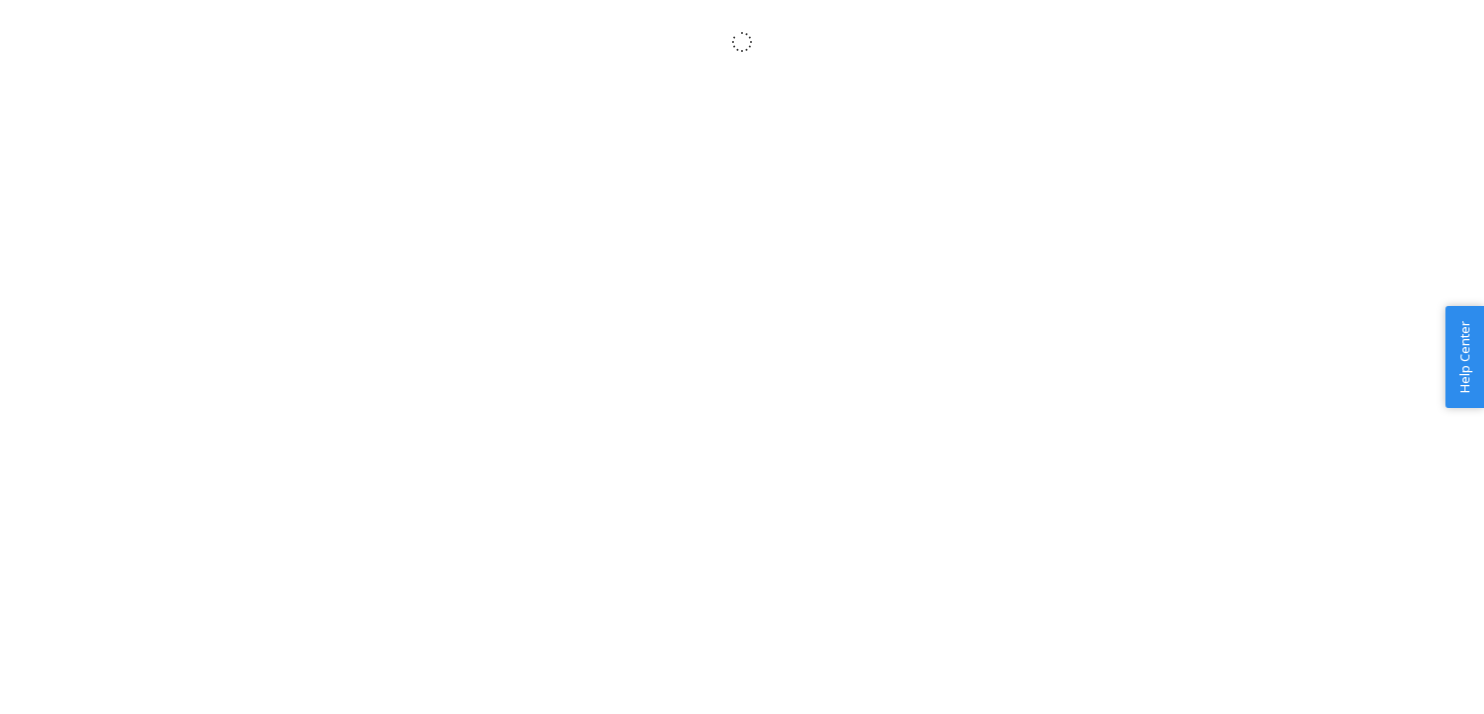 scroll, scrollTop: 0, scrollLeft: 0, axis: both 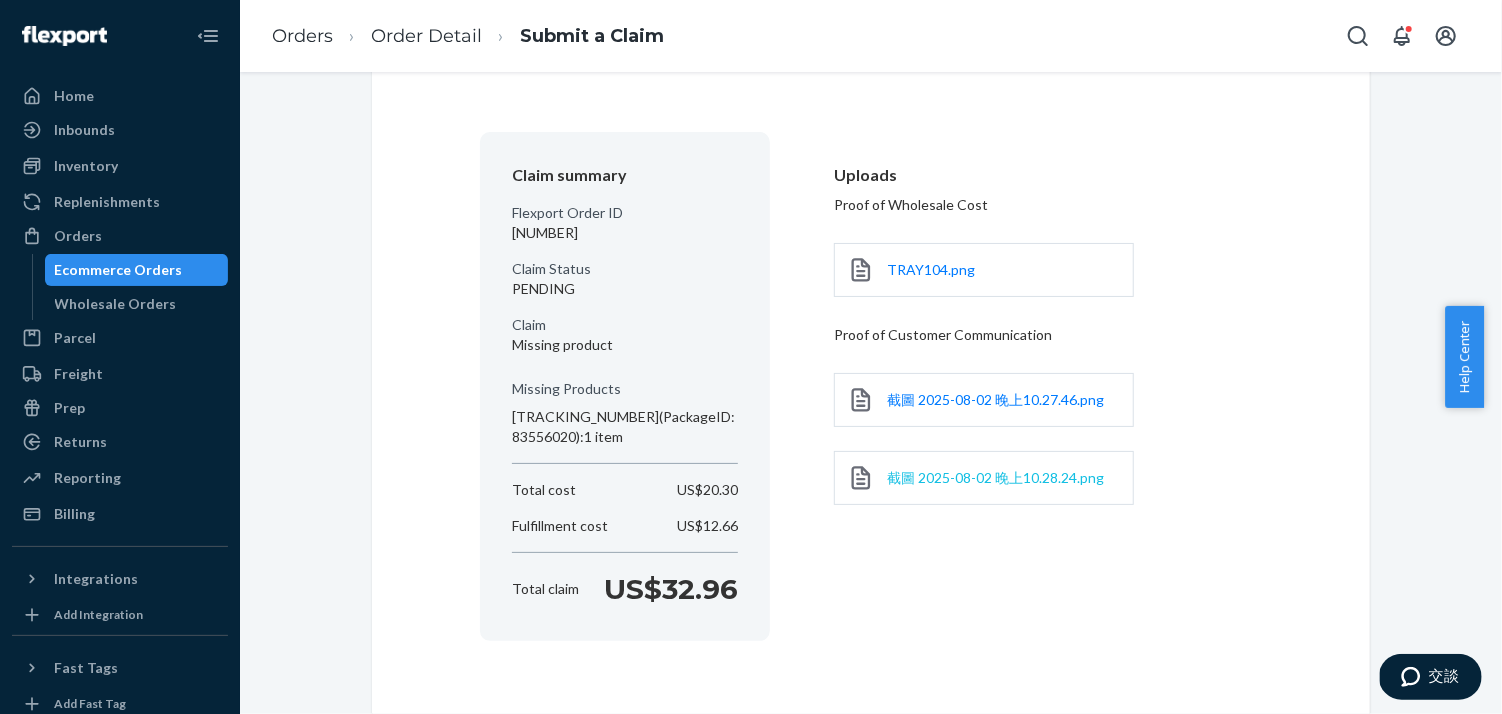 click on "截圖 2025-08-02 晚上10.28.24.png" at bounding box center [995, 477] 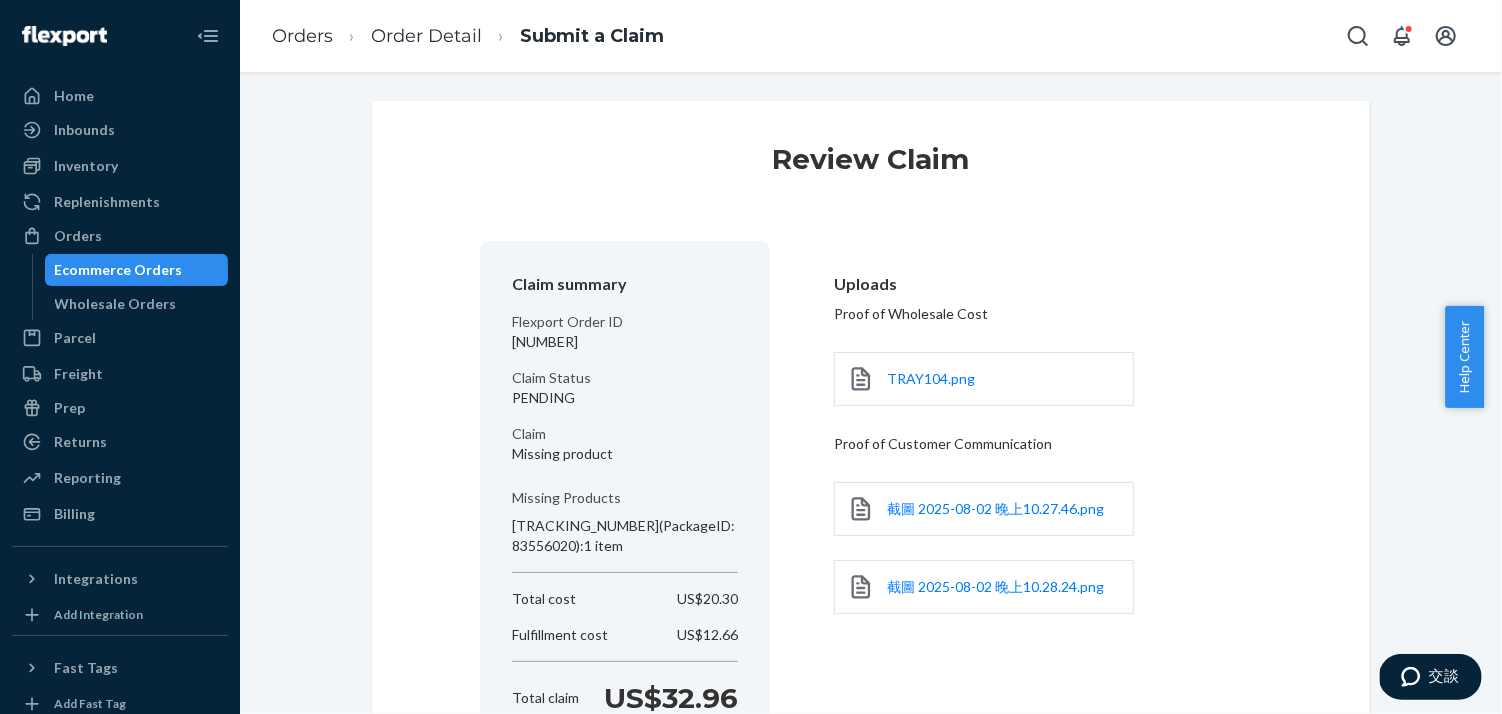 scroll, scrollTop: 0, scrollLeft: 0, axis: both 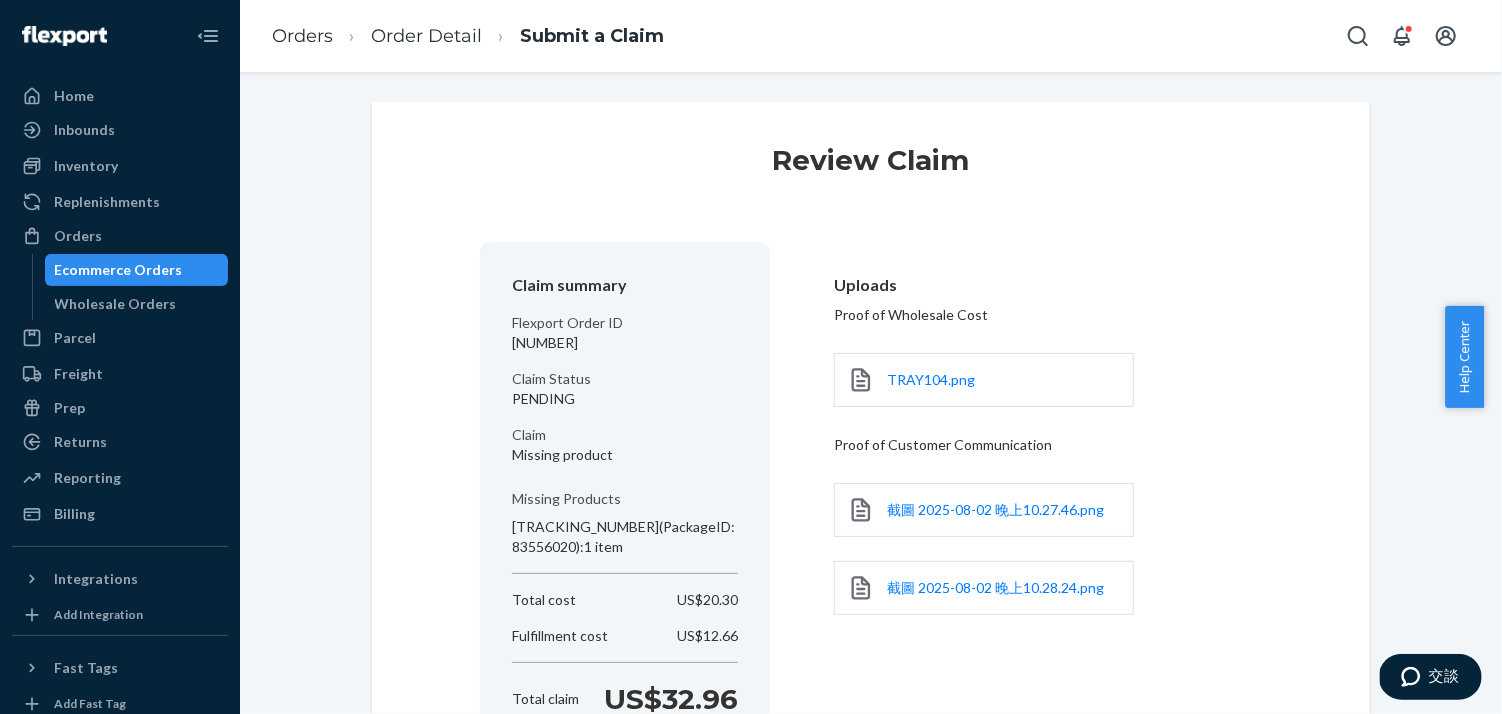 drag, startPoint x: 503, startPoint y: 339, endPoint x: 590, endPoint y: 342, distance: 87.05171 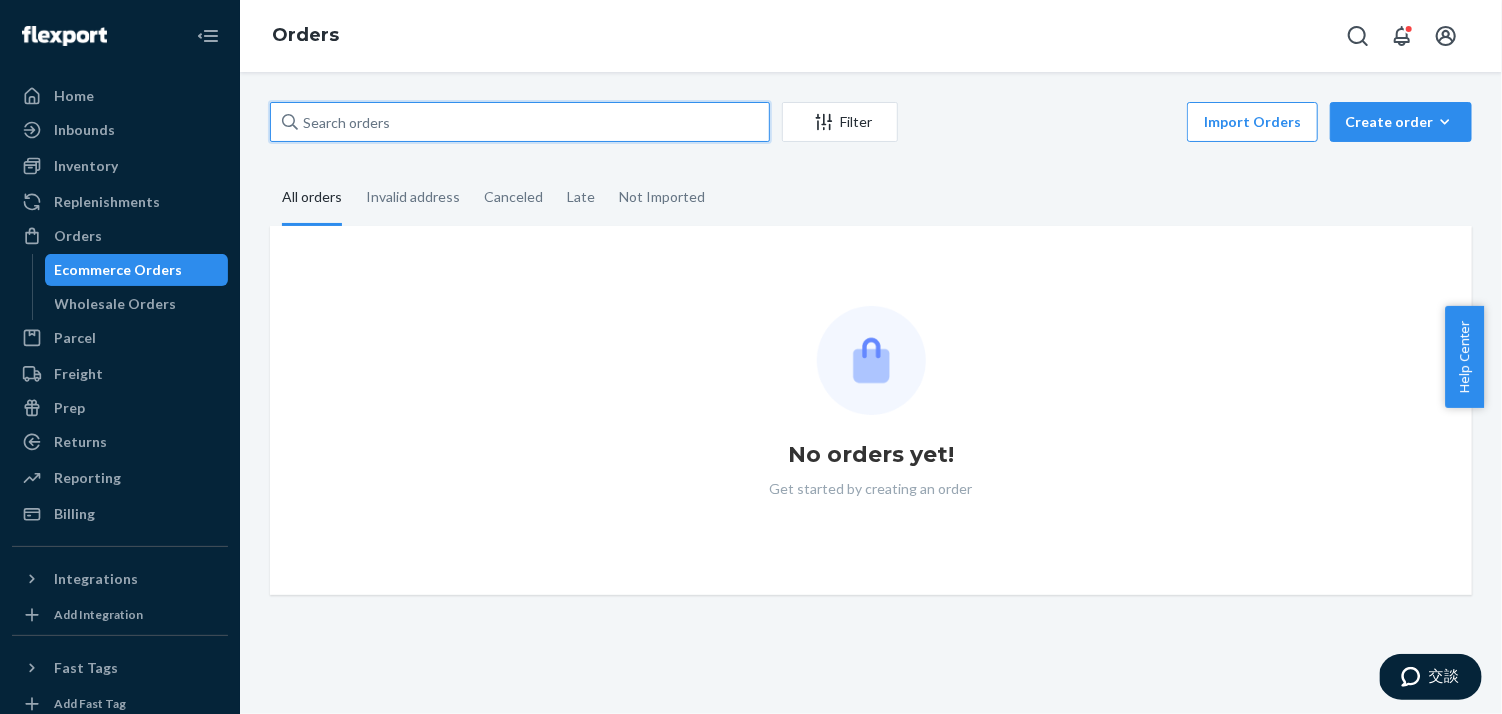 click at bounding box center (520, 122) 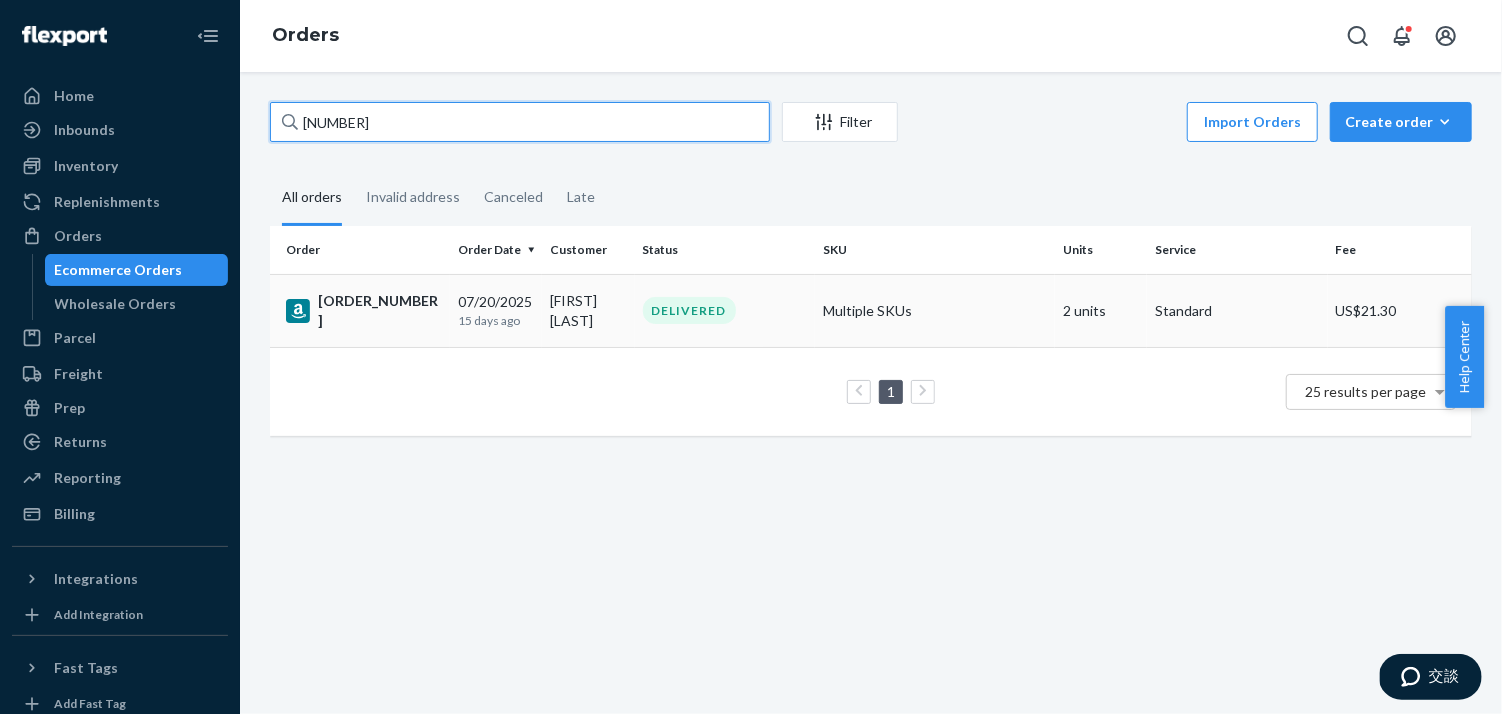 type on "132696679" 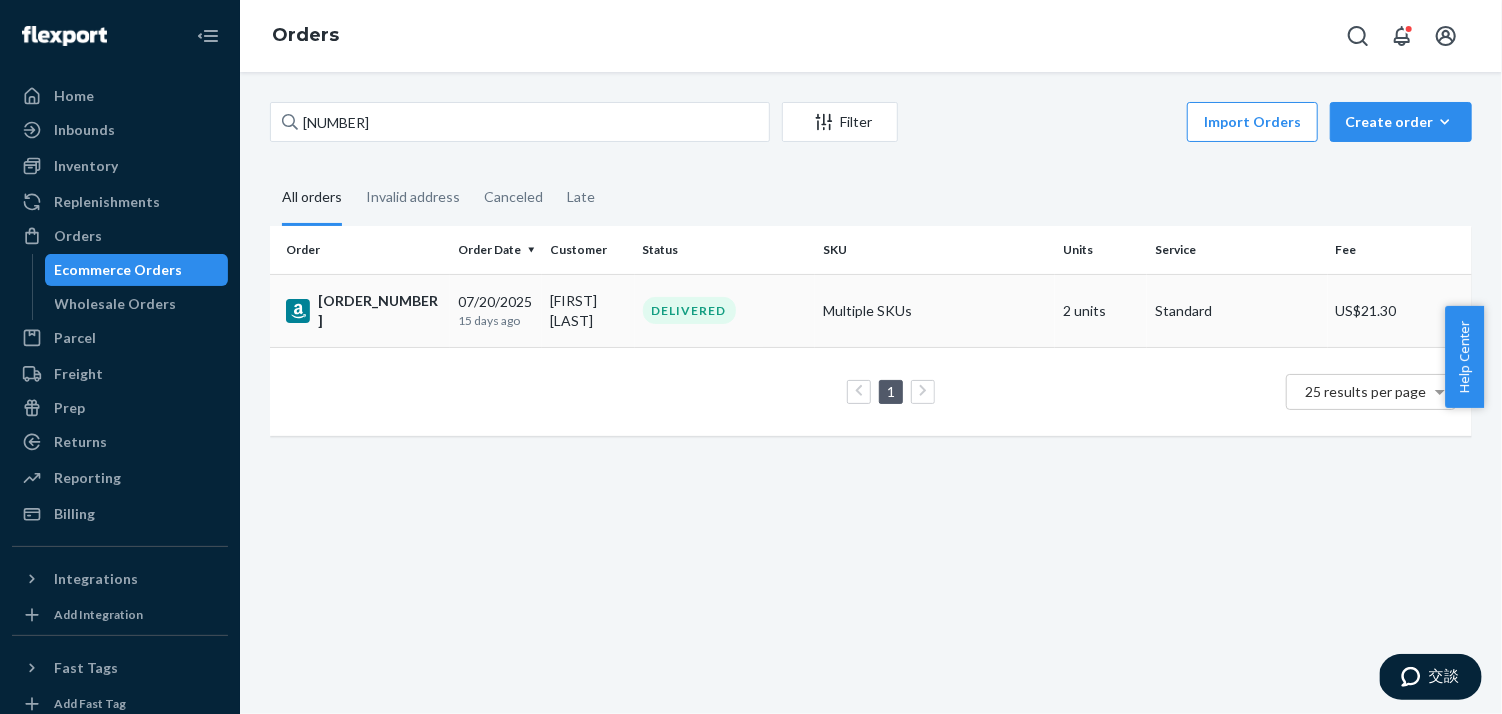 click on "113-8879272-2597045" at bounding box center [364, 311] 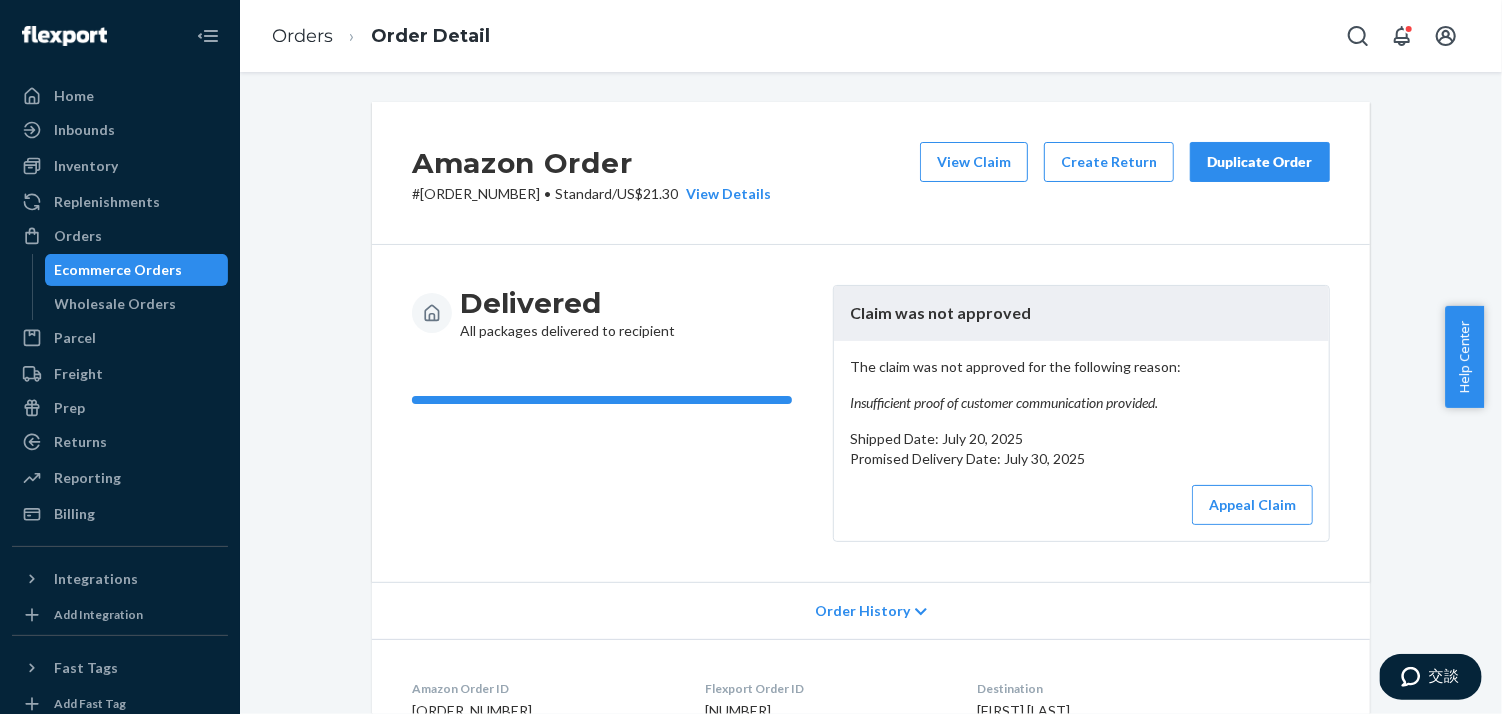 drag, startPoint x: 412, startPoint y: 196, endPoint x: 557, endPoint y: 191, distance: 145.08618 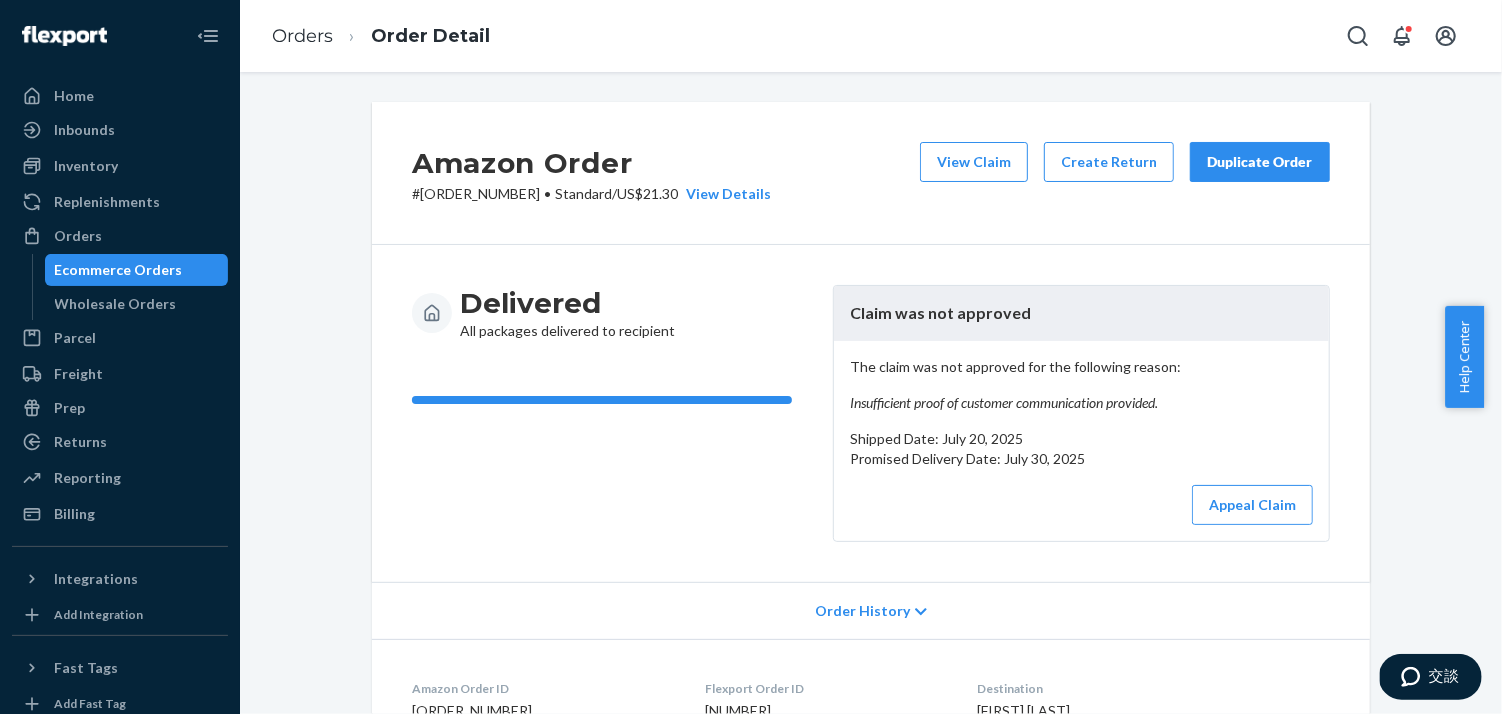 copy on "113-8879272-2597045" 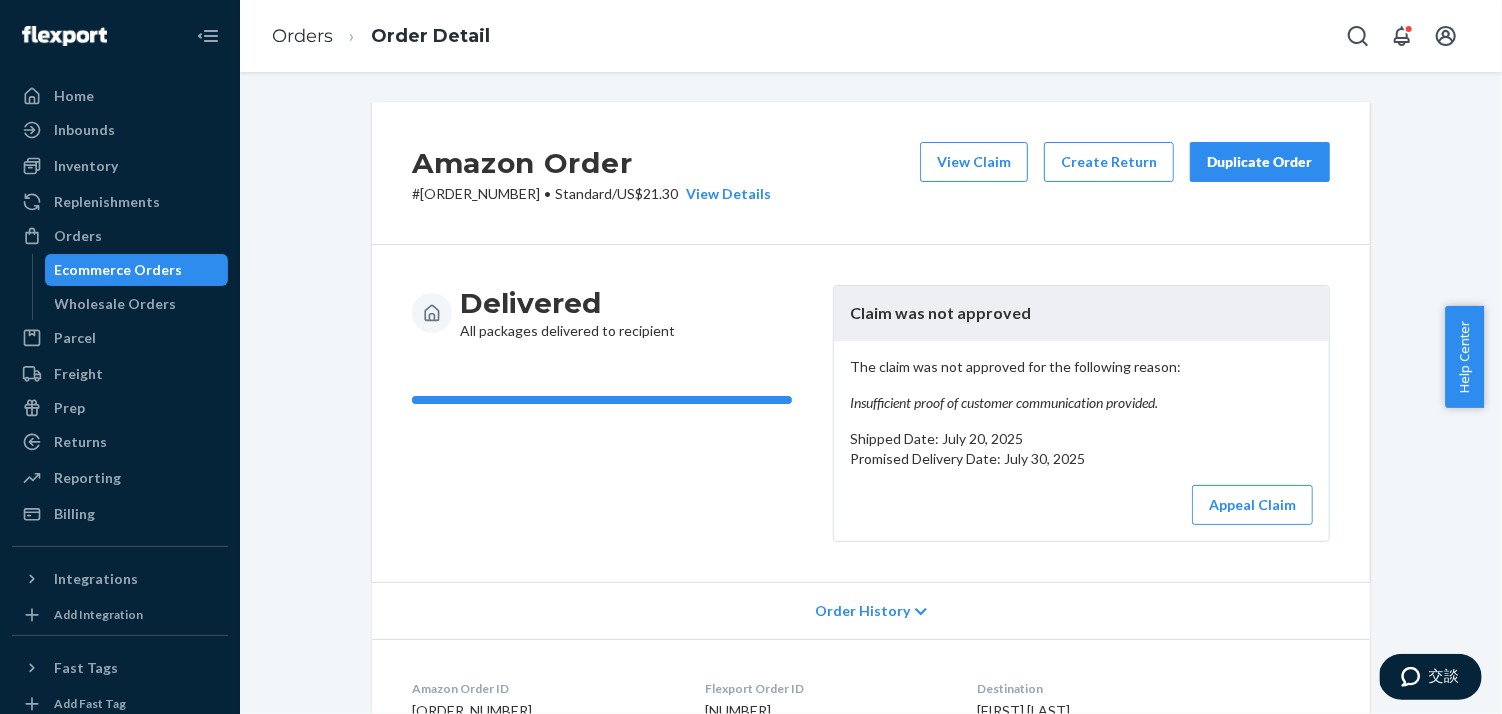click on "Delivered All packages delivered to recipient" at bounding box center [614, 413] 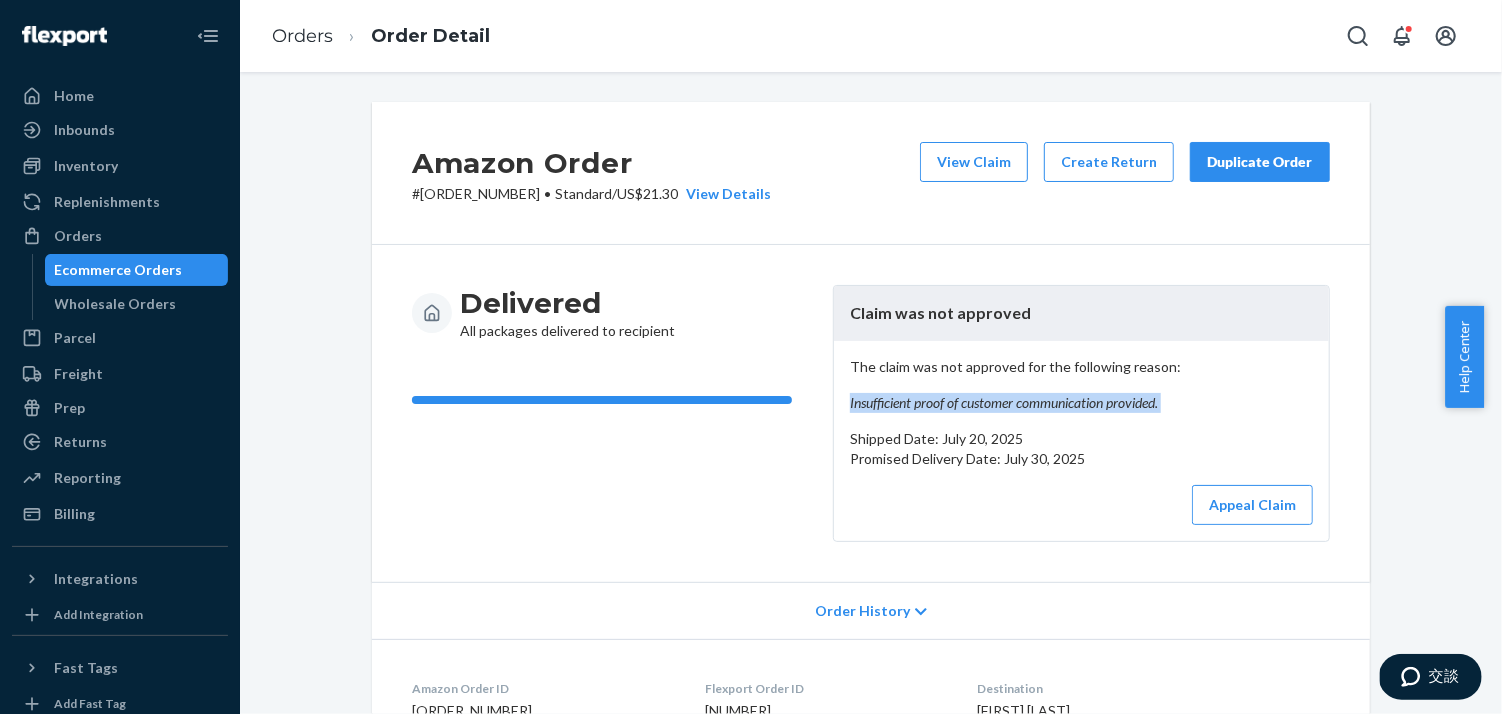 drag, startPoint x: 839, startPoint y: 397, endPoint x: 1169, endPoint y: 412, distance: 330.34073 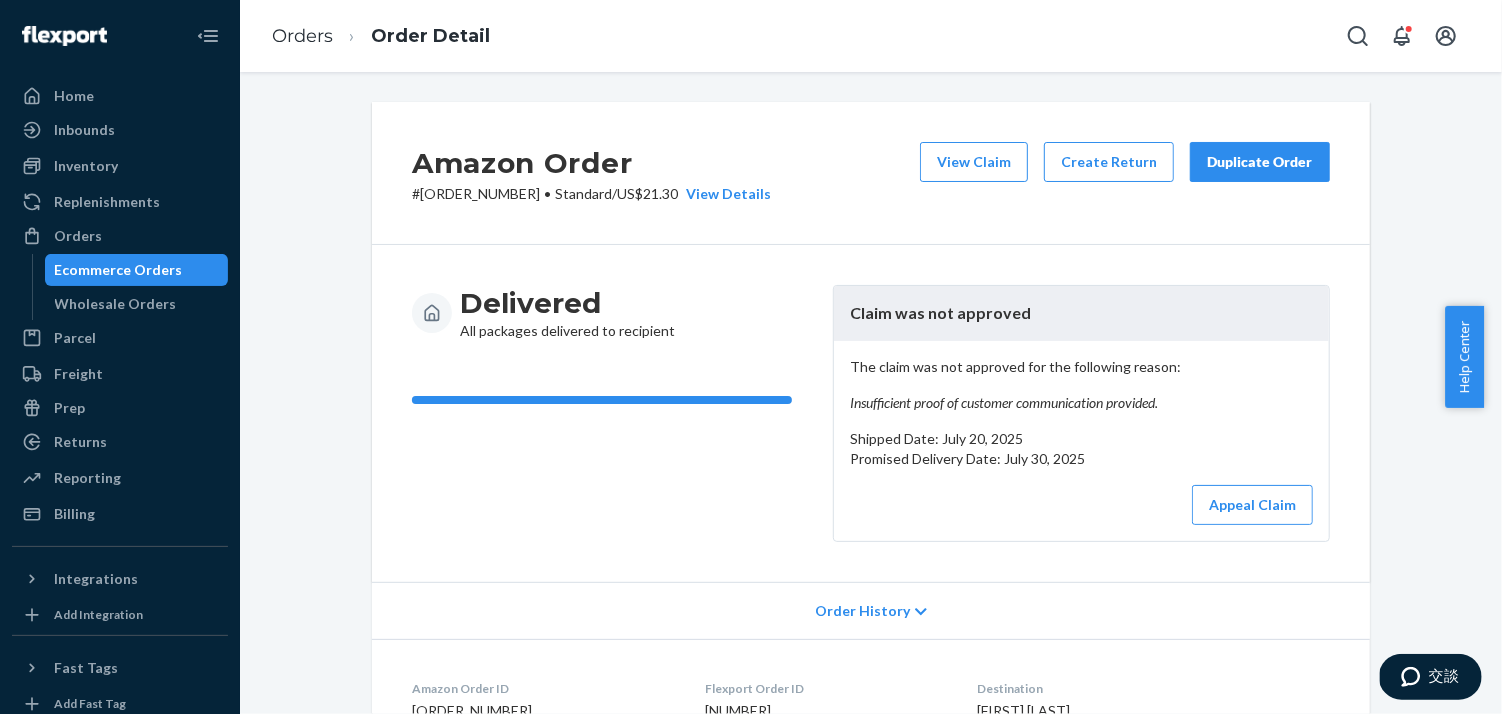 click on "Delivered All packages delivered to recipient" at bounding box center (614, 413) 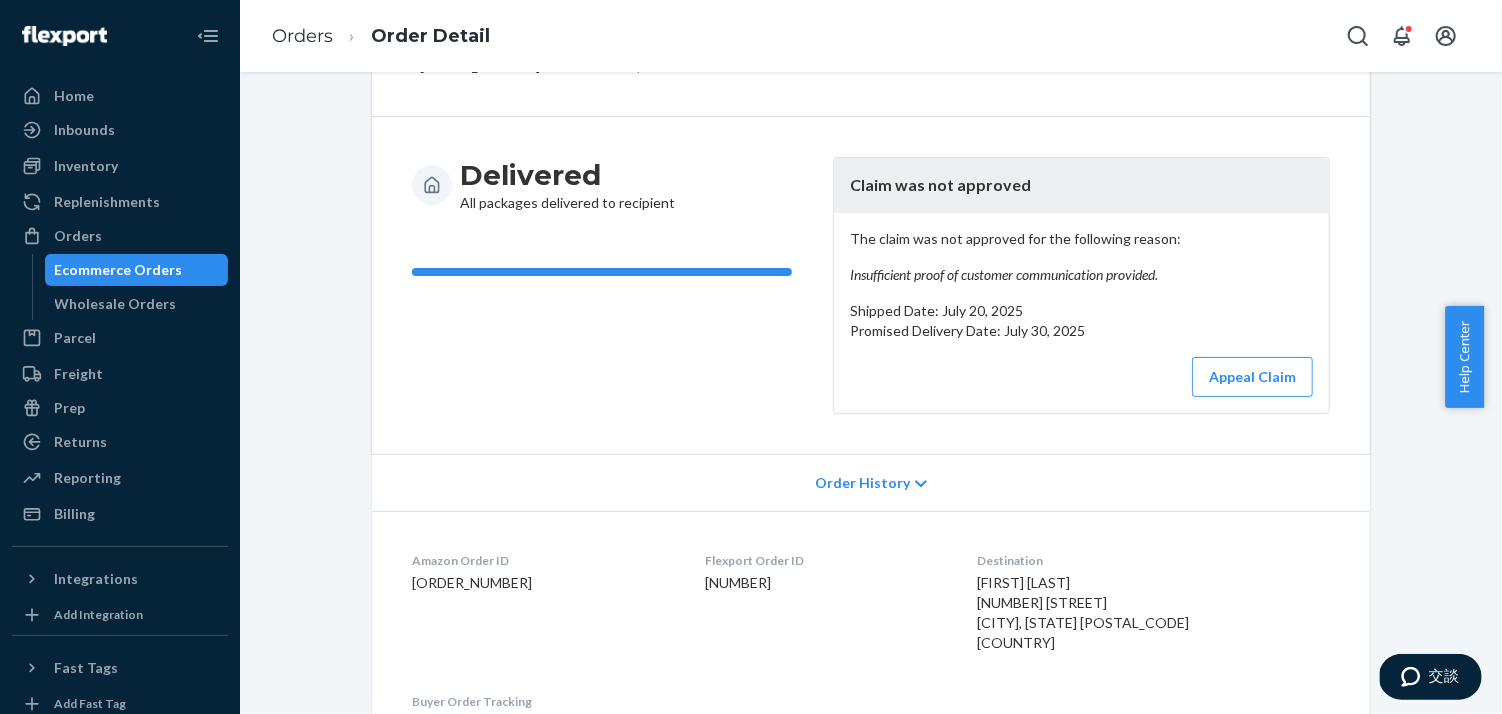 scroll, scrollTop: 991, scrollLeft: 0, axis: vertical 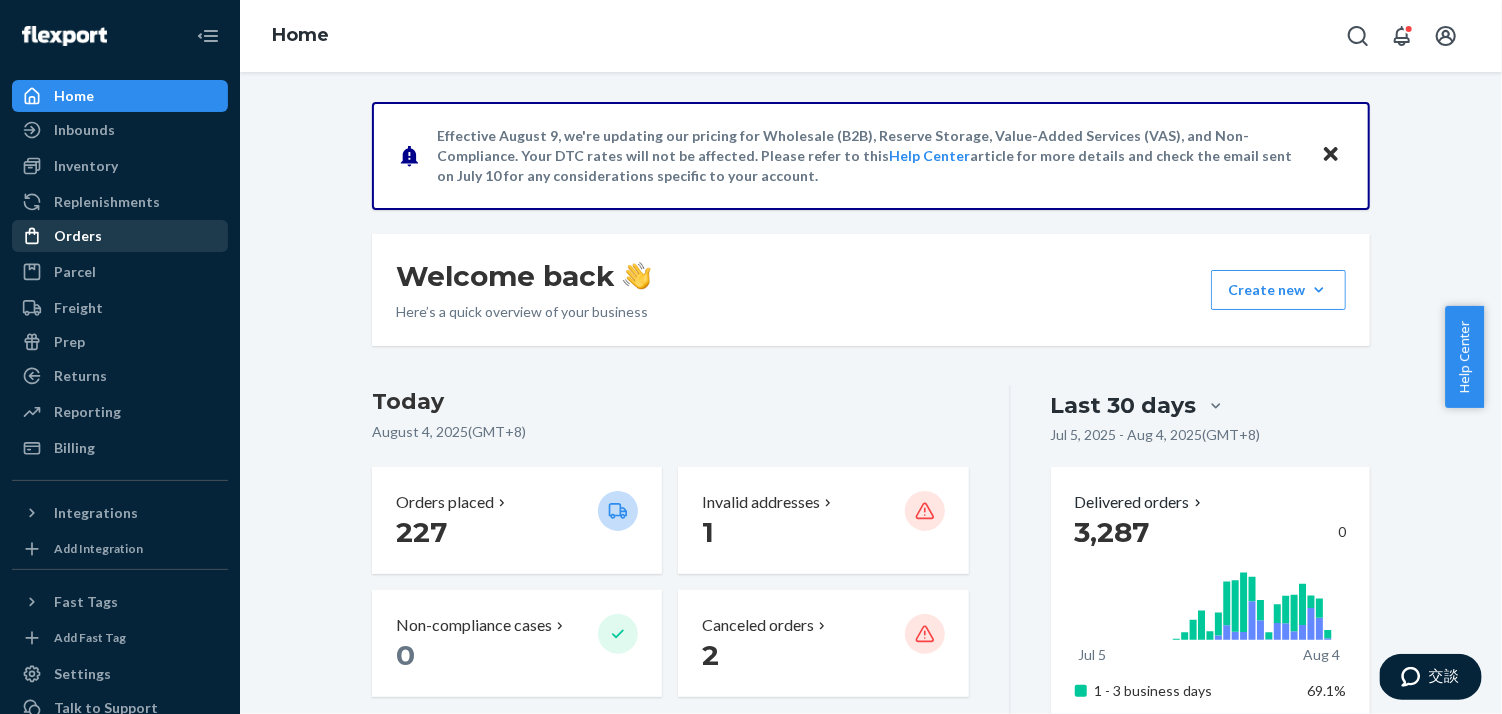click on "Orders" at bounding box center [120, 236] 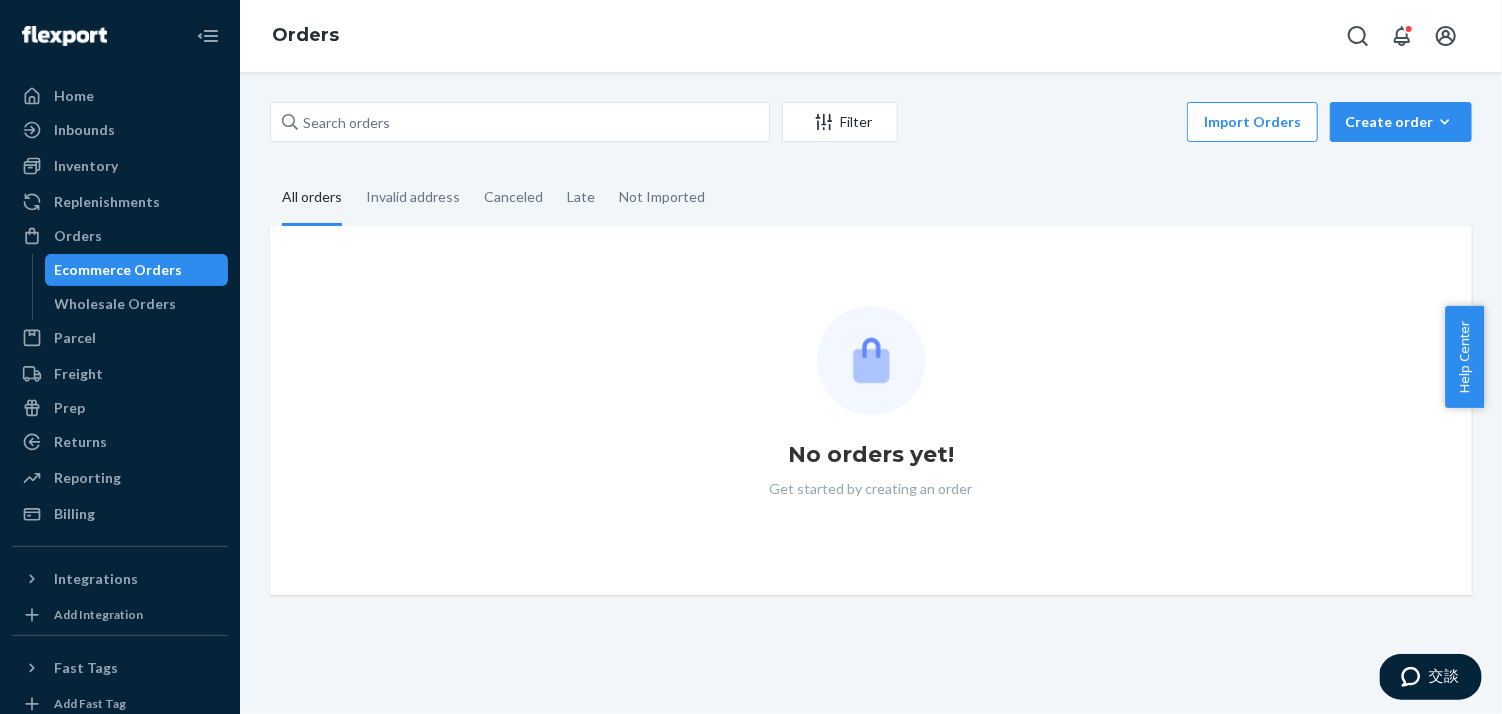 click on "Ecommerce Orders" at bounding box center (119, 270) 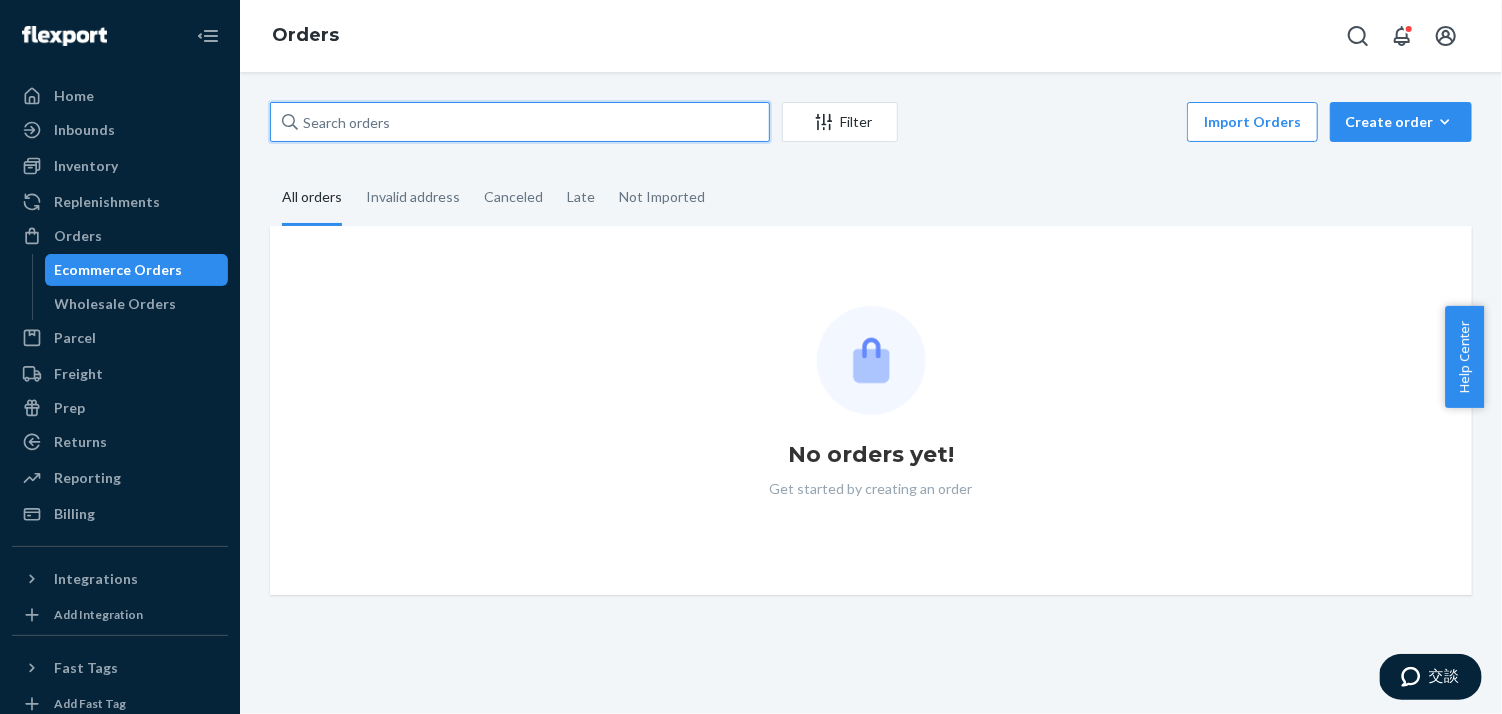 click at bounding box center (520, 122) 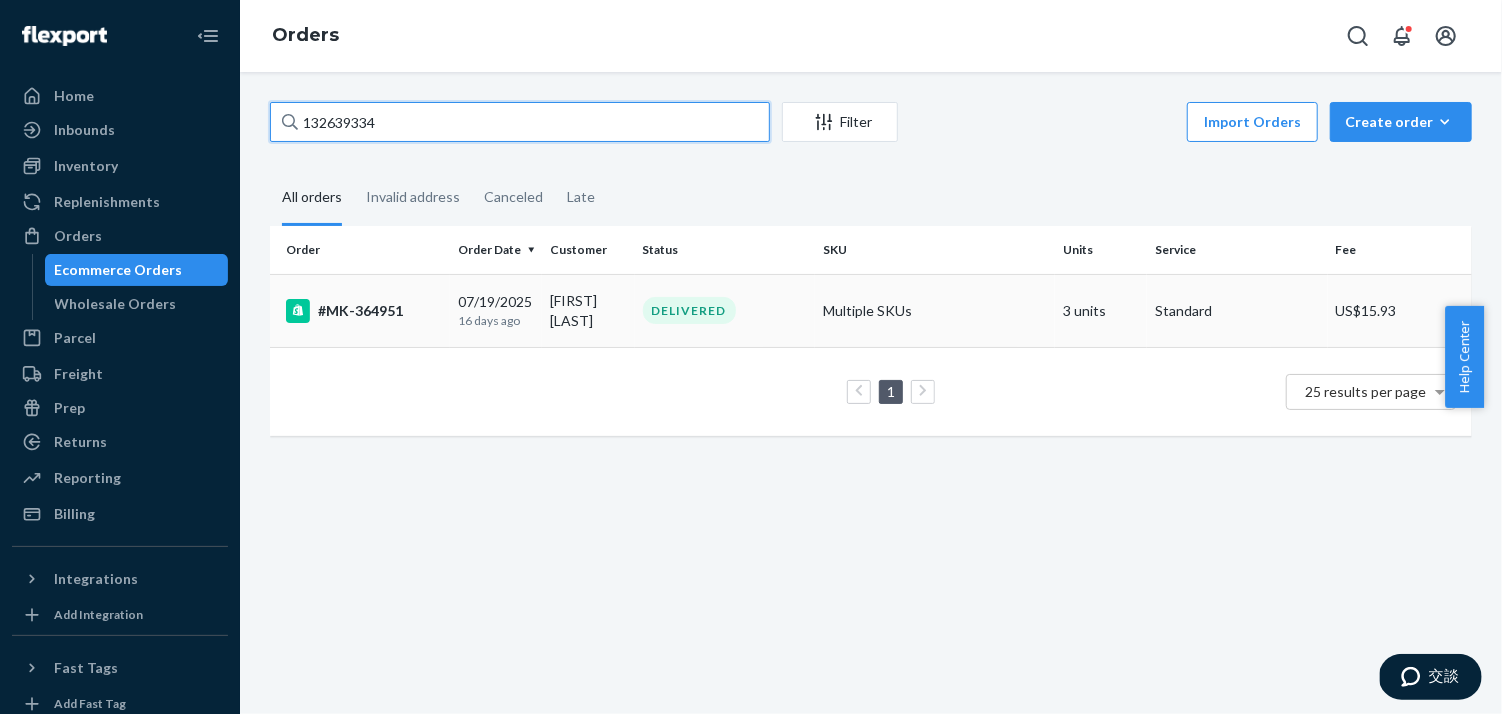 type on "132639334" 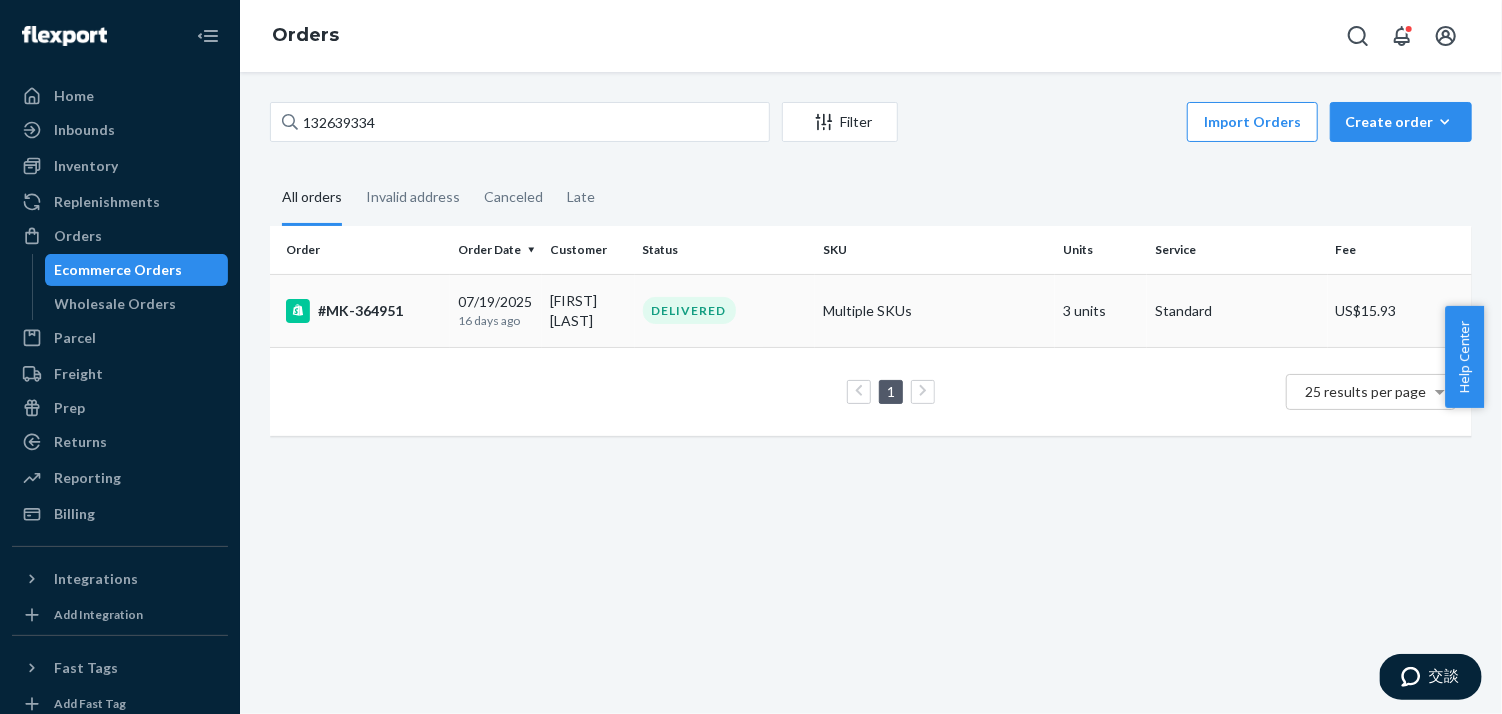 click on "#MK-364951" at bounding box center [364, 311] 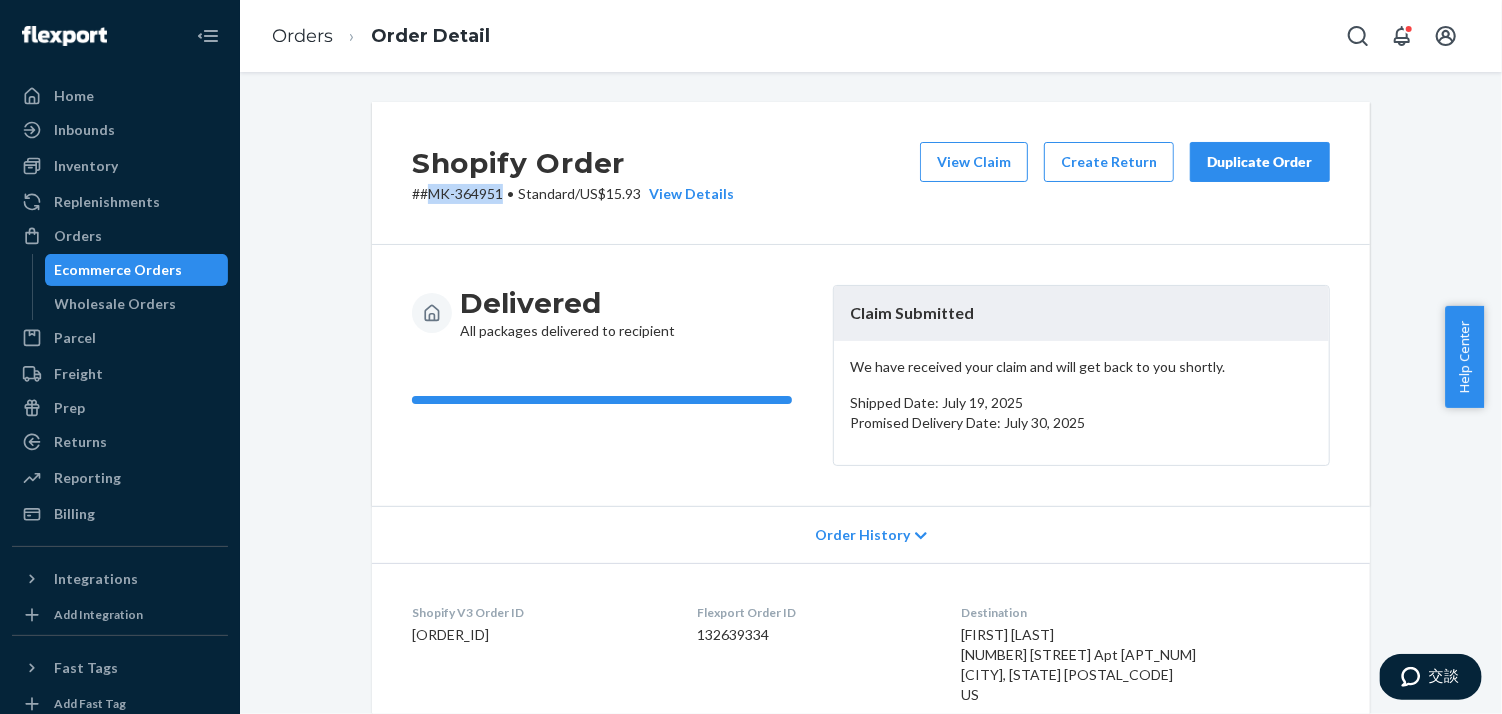 drag, startPoint x: 419, startPoint y: 189, endPoint x: 499, endPoint y: 190, distance: 80.00625 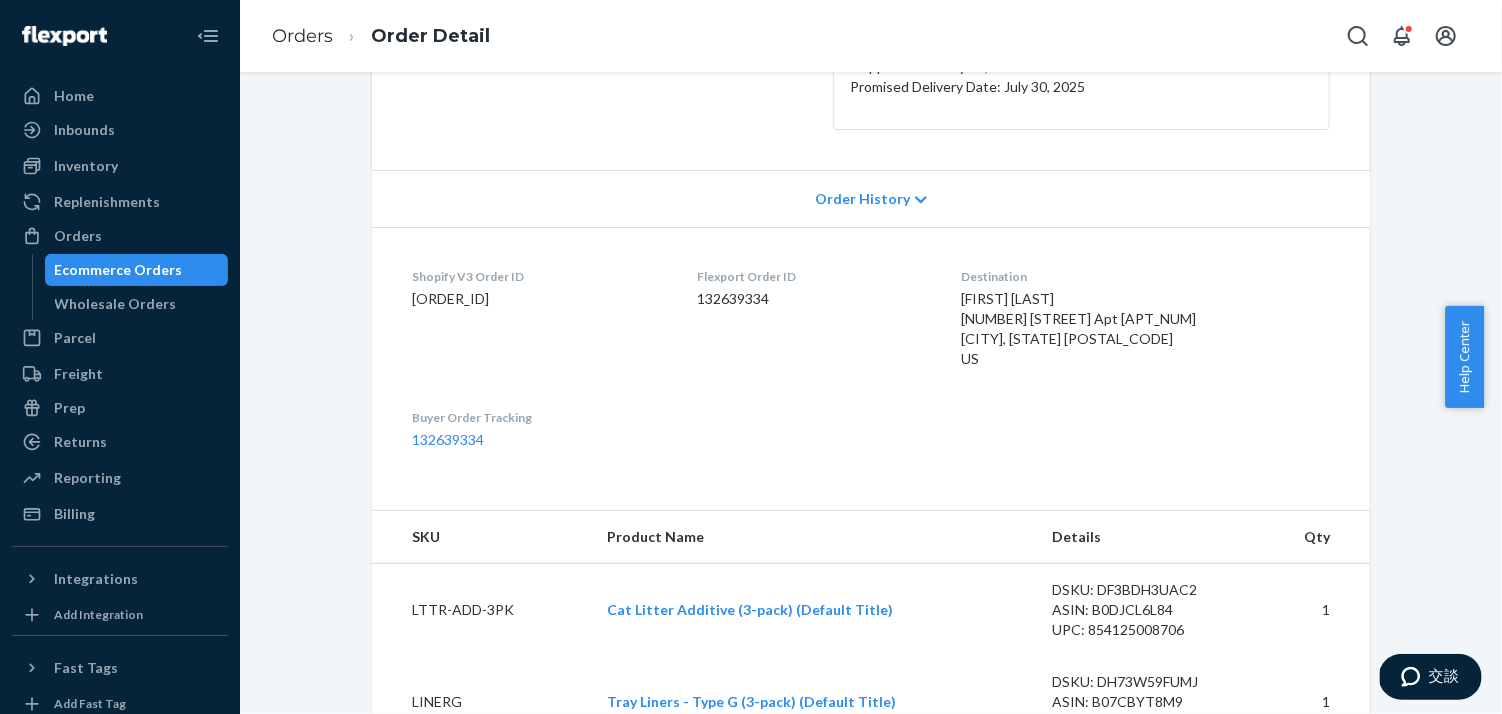 scroll, scrollTop: 30, scrollLeft: 0, axis: vertical 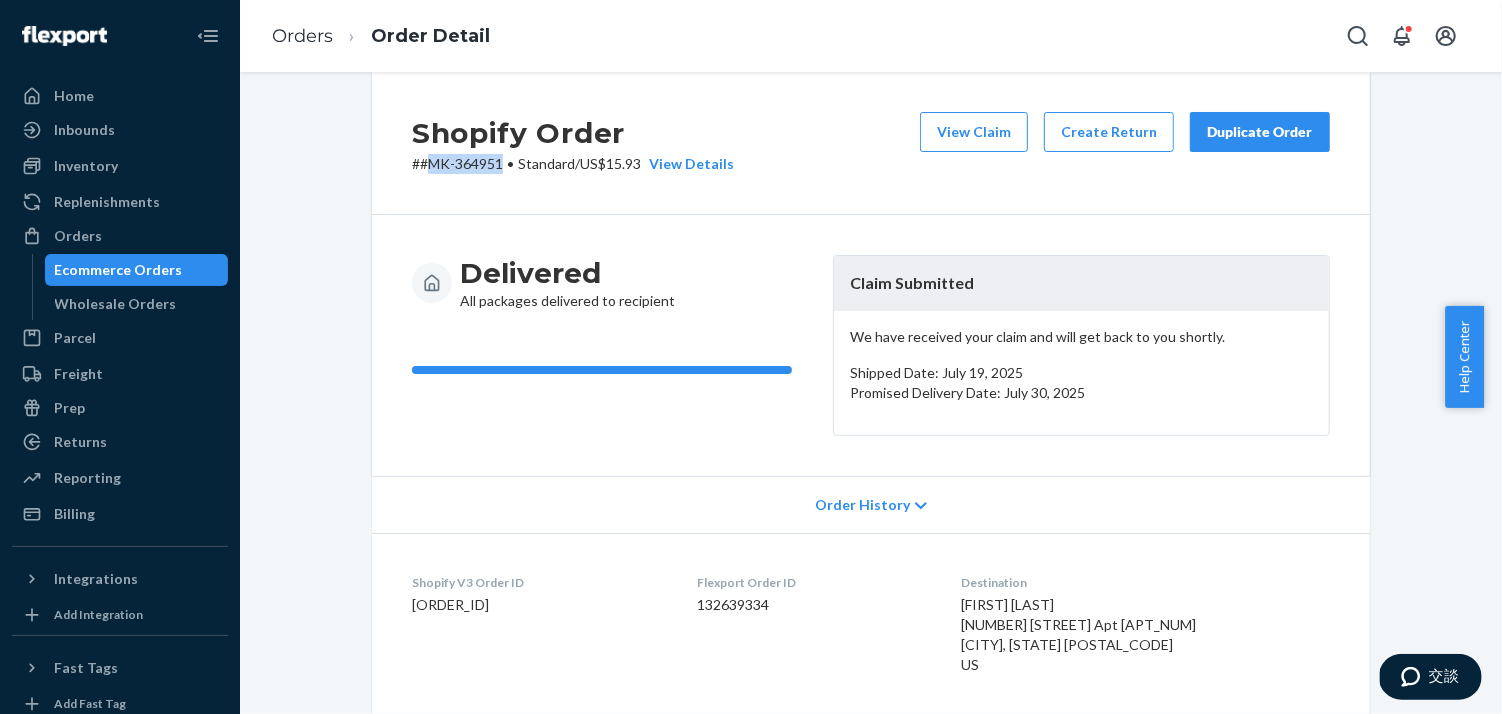 click on "Ecommerce Orders" at bounding box center (119, 270) 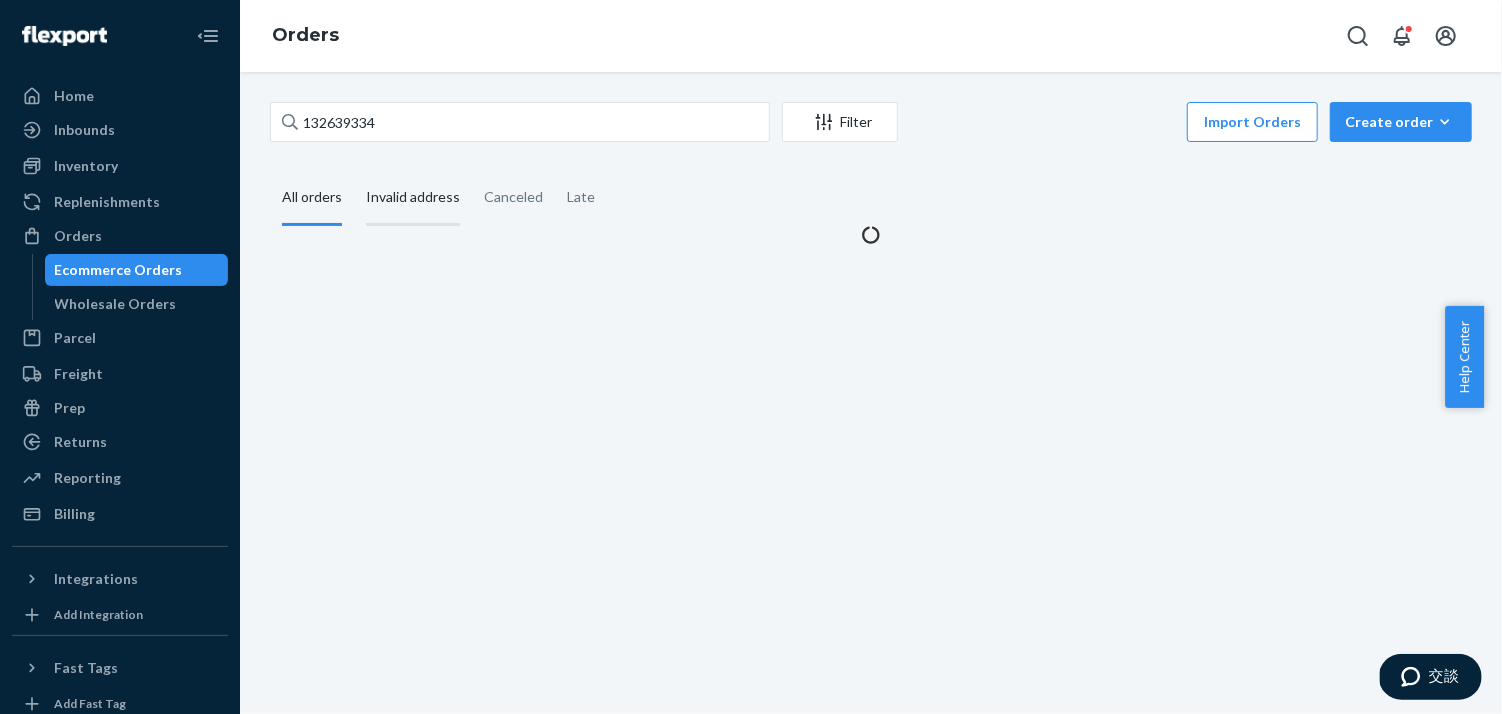 scroll, scrollTop: 0, scrollLeft: 0, axis: both 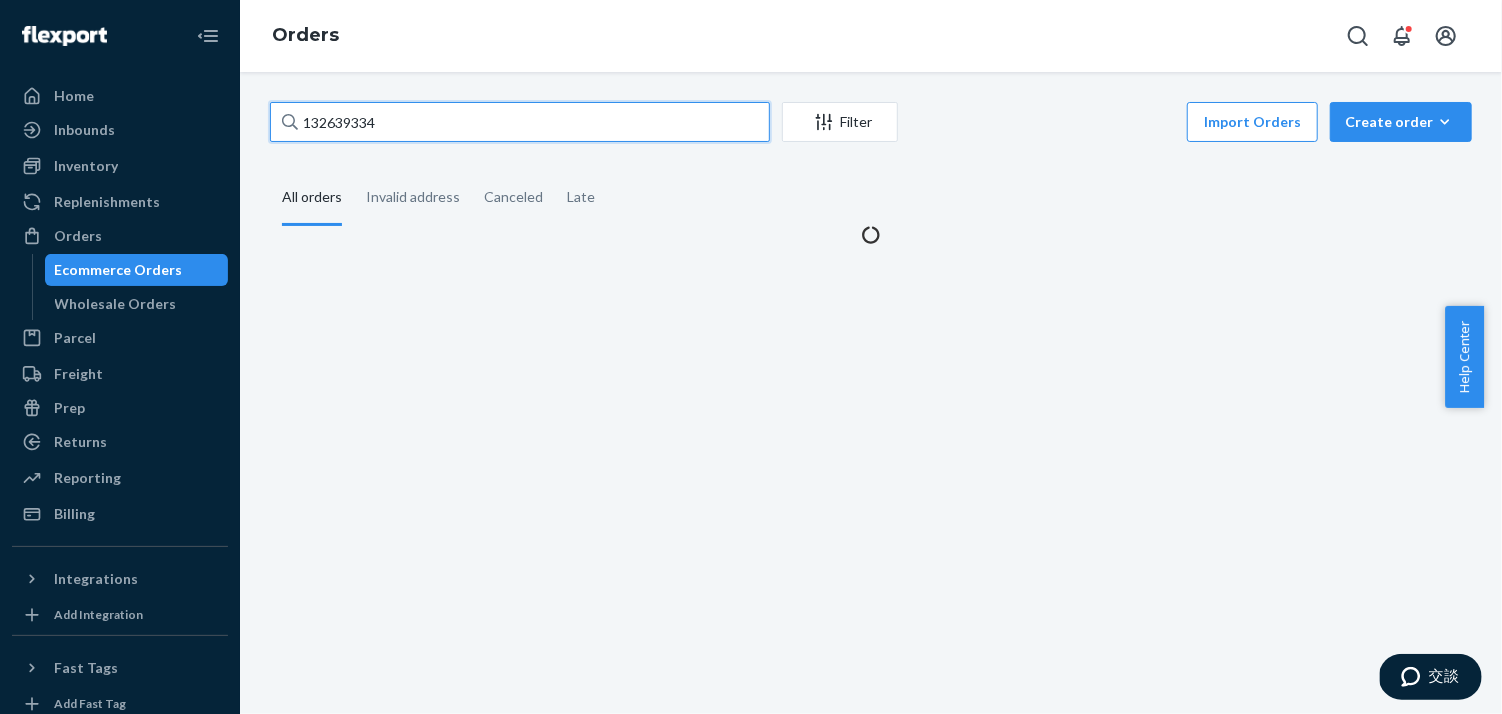click on "132639334" at bounding box center (520, 122) 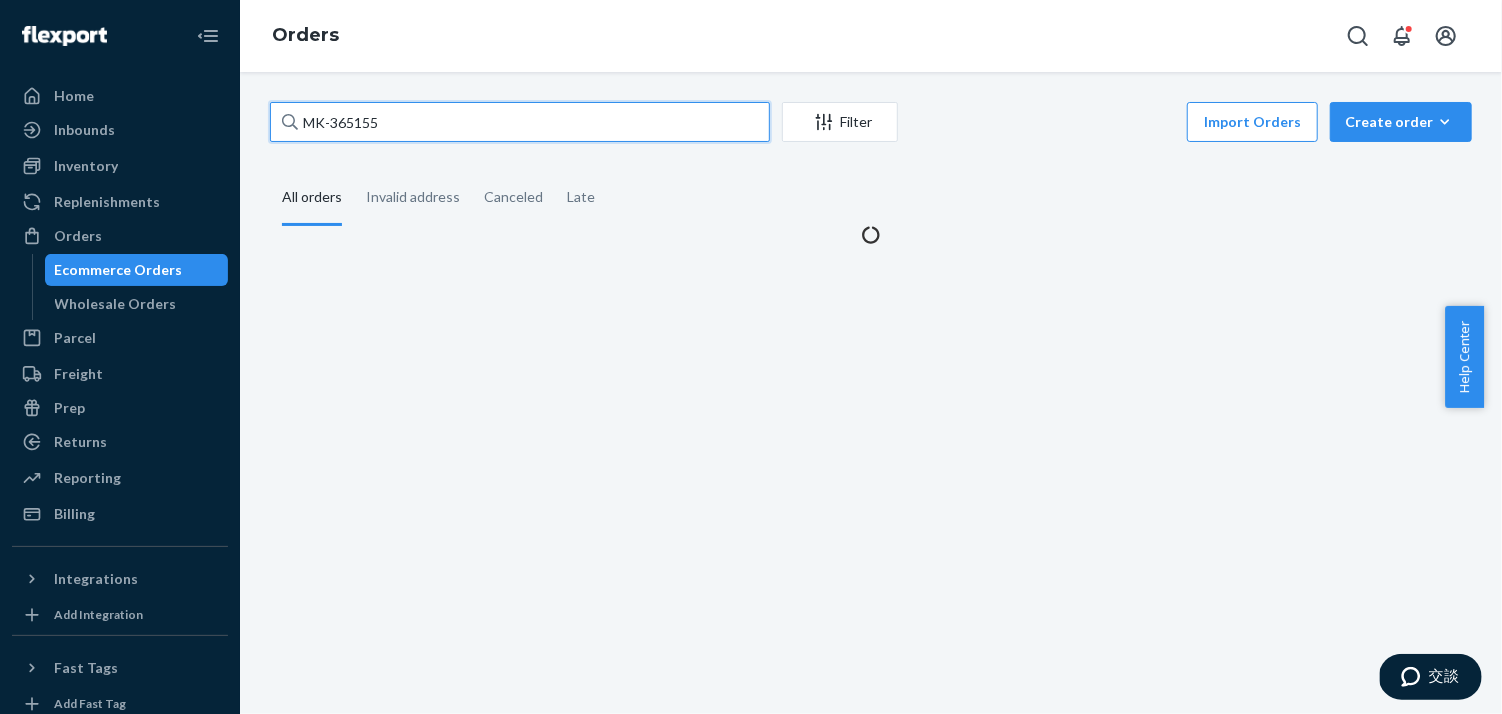 type on "MK-365155" 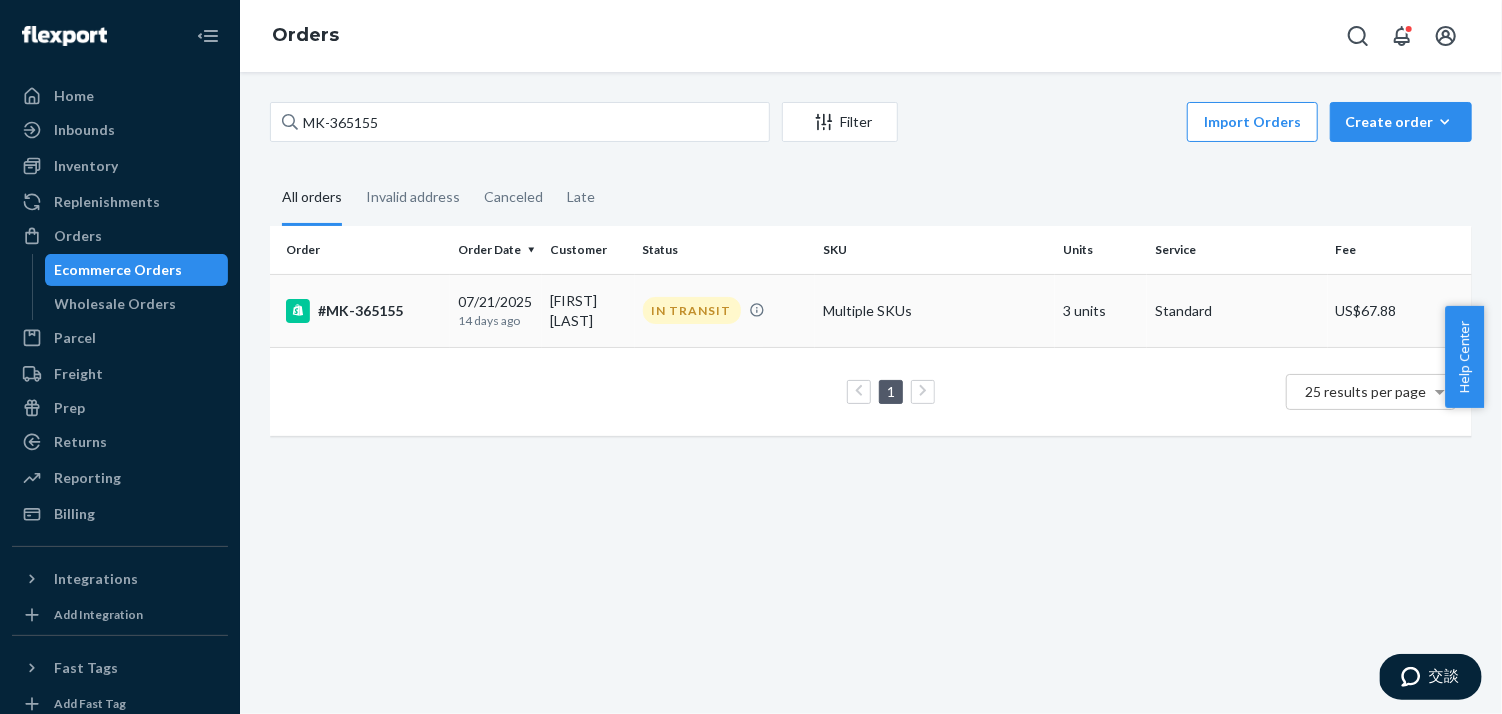 click on "#MK-365155" at bounding box center (364, 311) 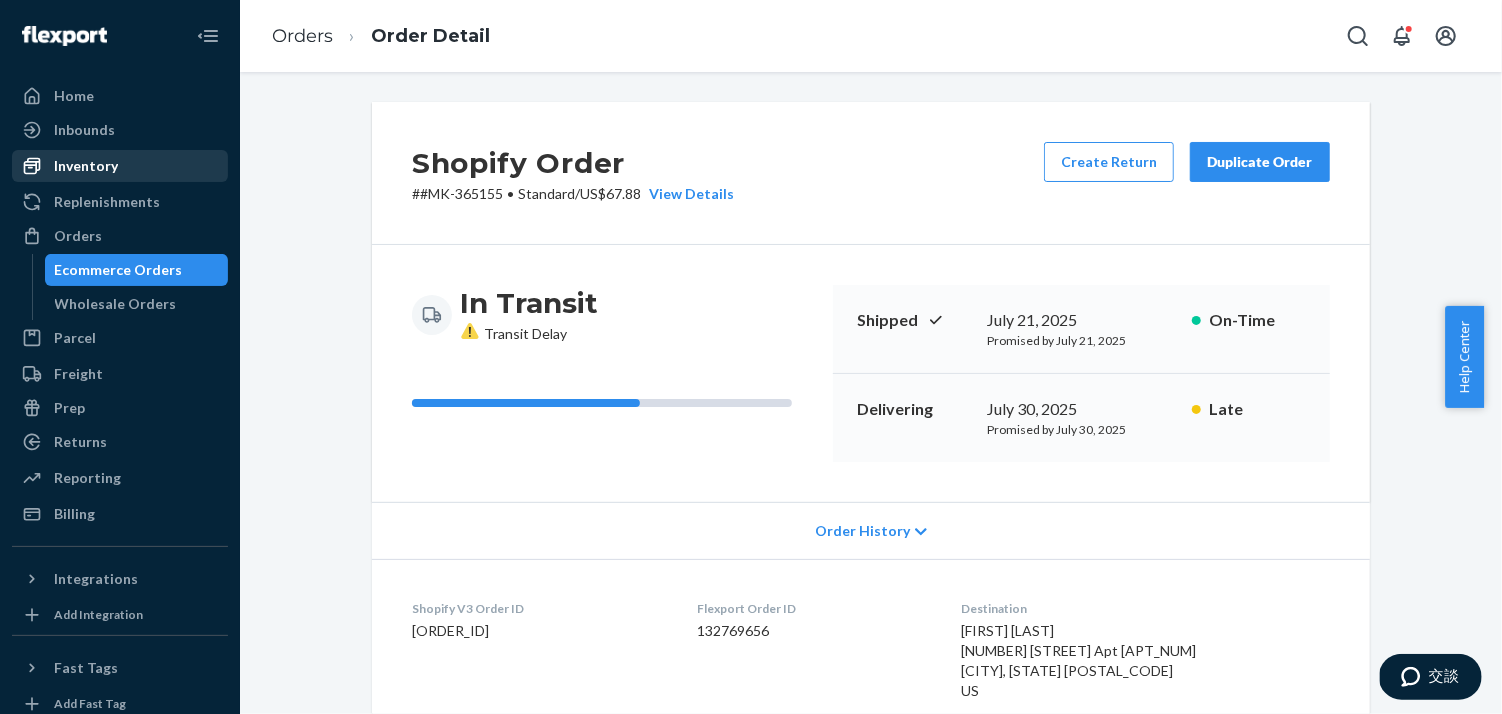 click on "Inventory" at bounding box center (86, 166) 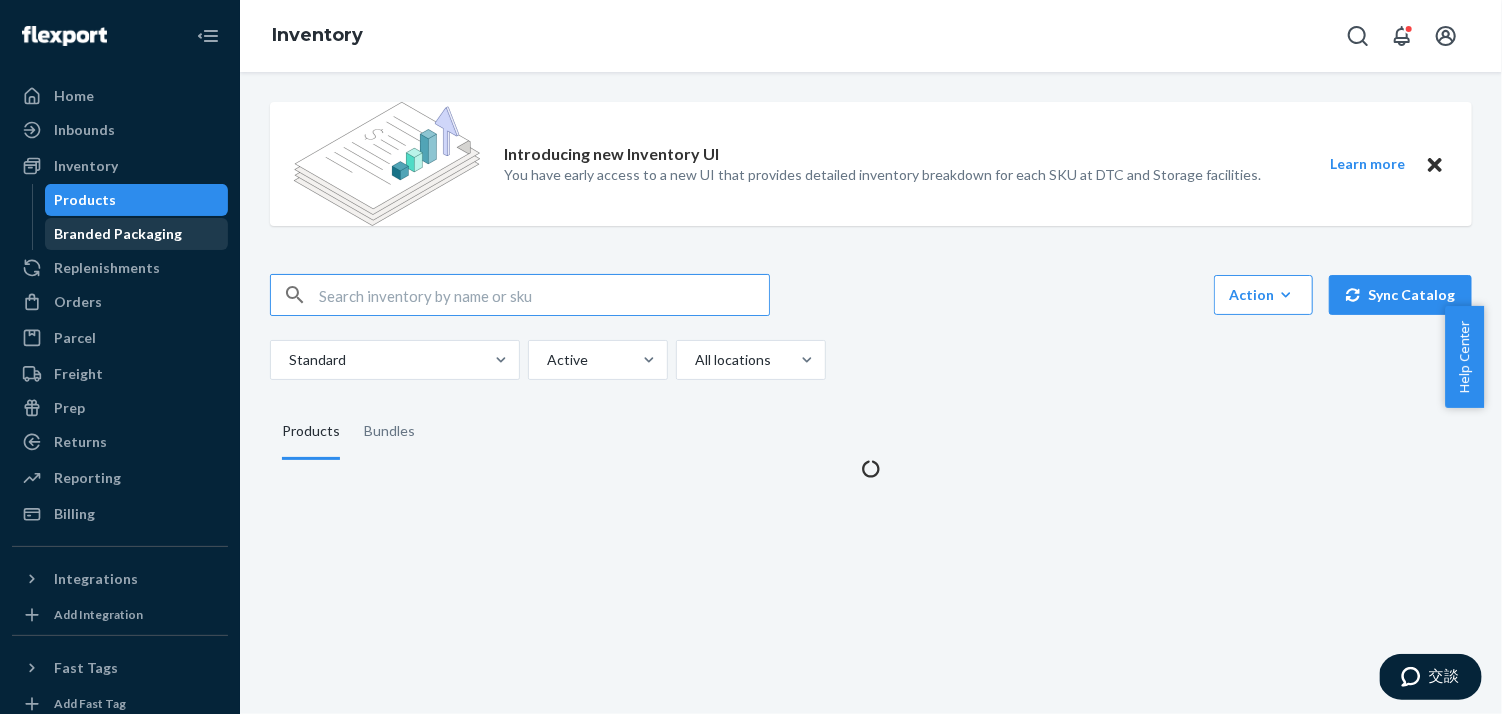 click on "Branded Packaging" at bounding box center [119, 234] 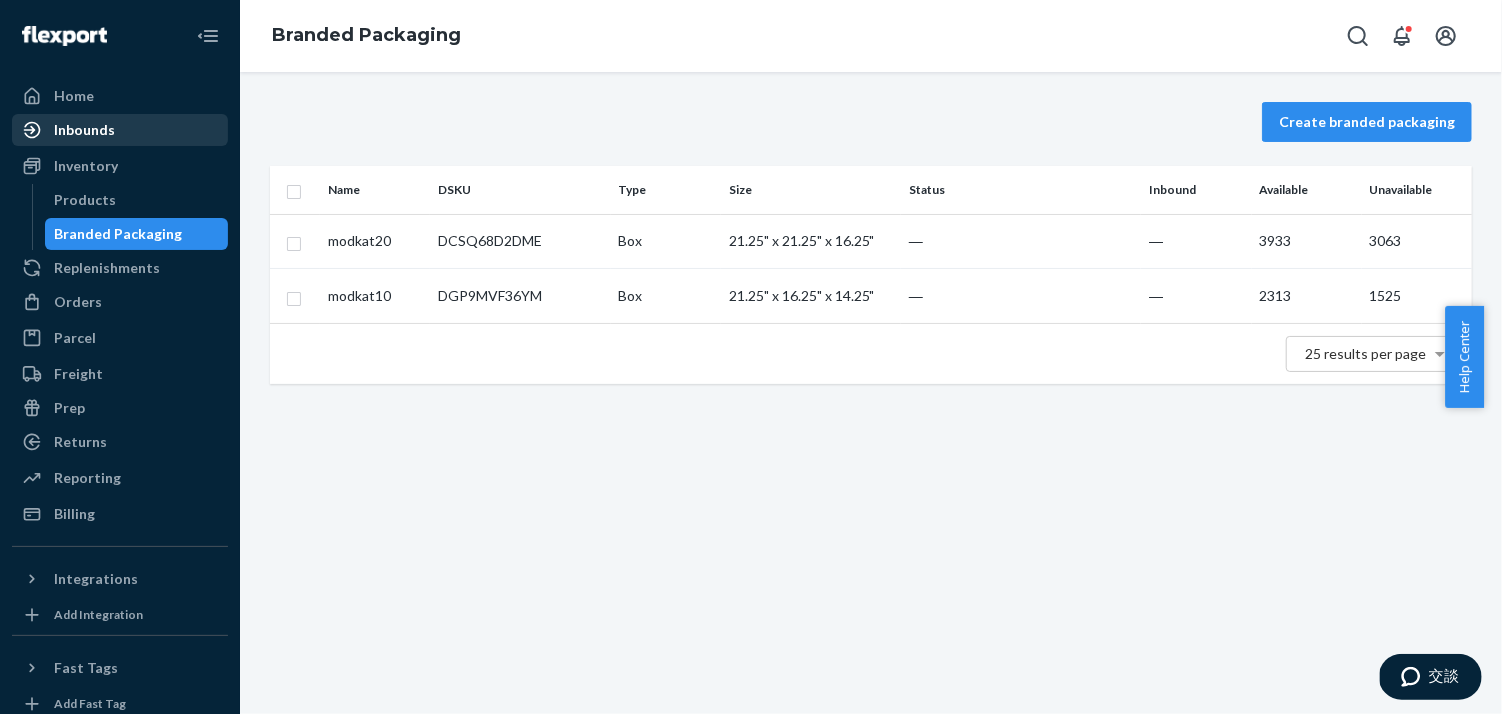 click on "Inbounds" at bounding box center (120, 130) 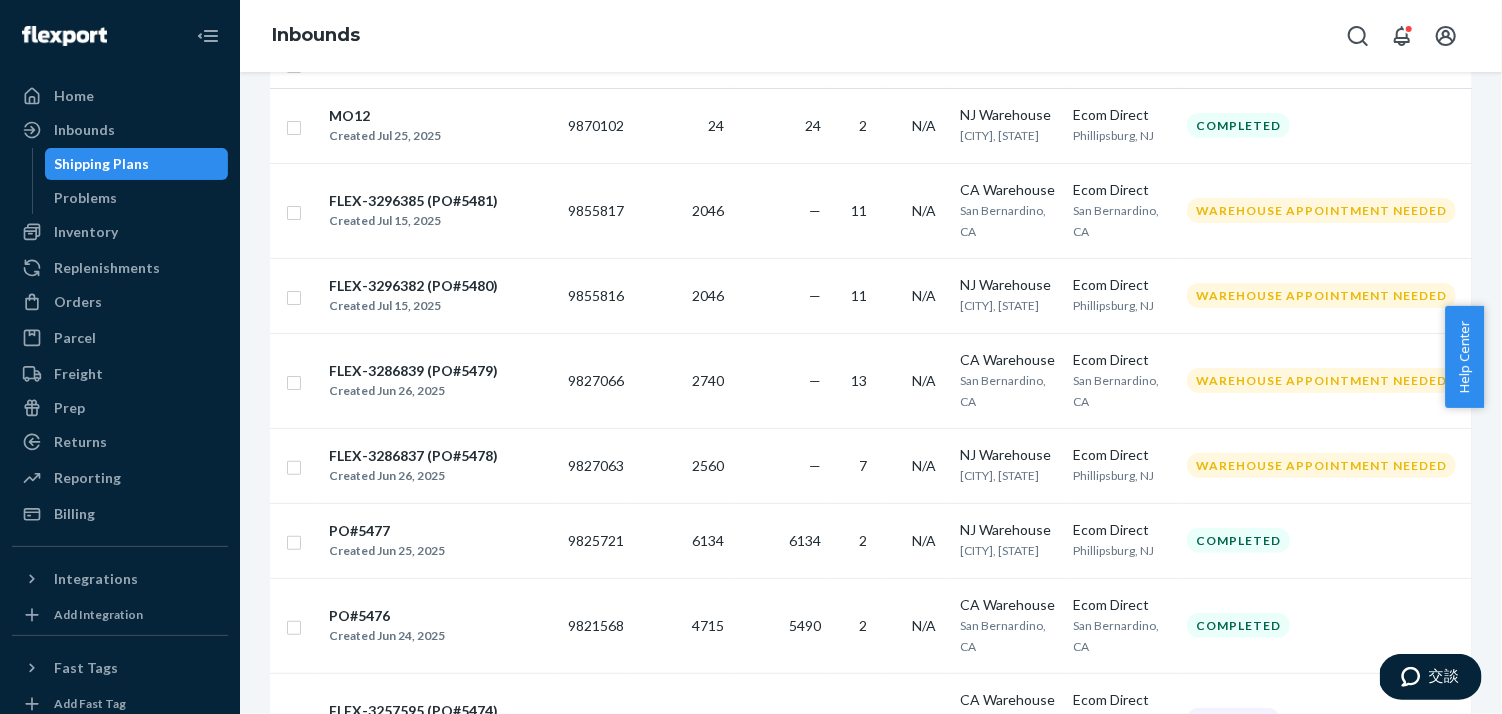 scroll, scrollTop: 394, scrollLeft: 0, axis: vertical 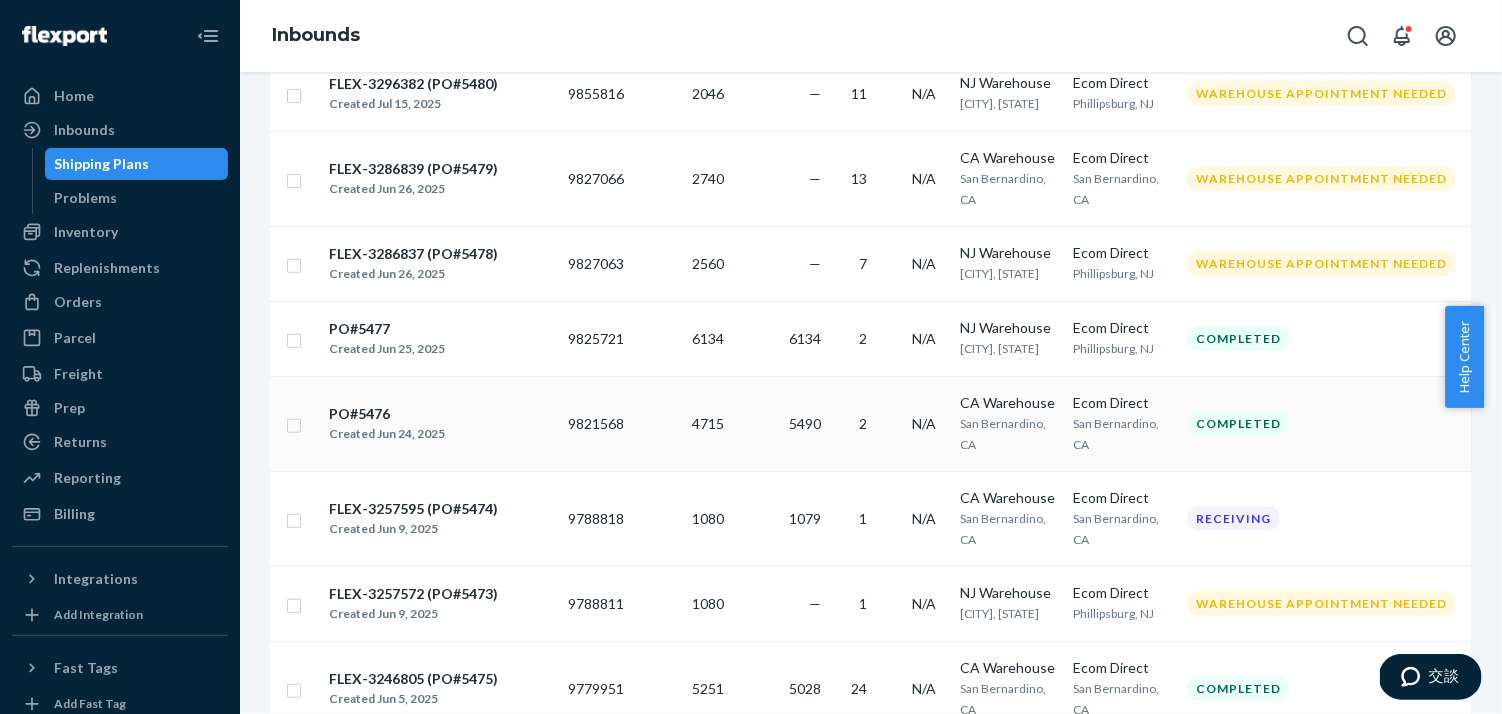 click on "PO#5476" at bounding box center [387, 414] 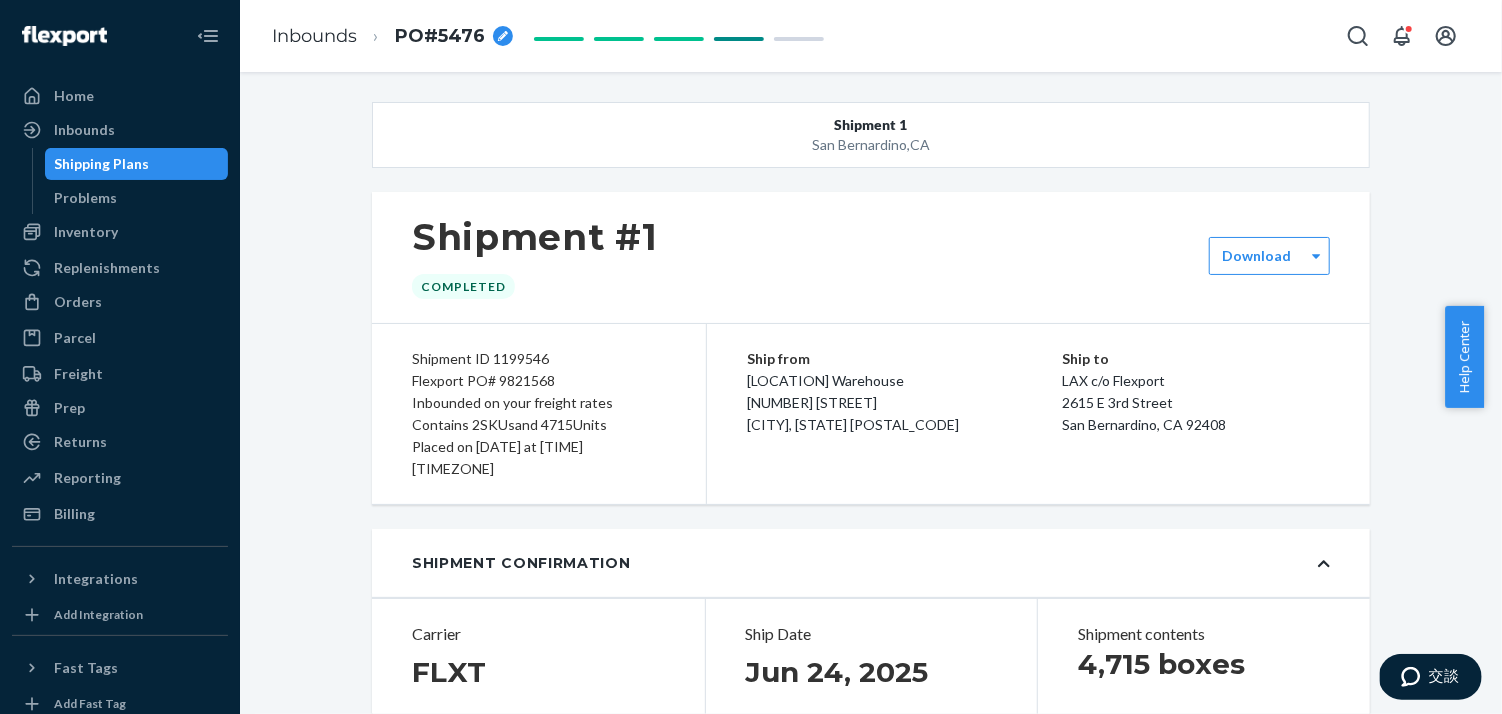 scroll, scrollTop: 1520, scrollLeft: 0, axis: vertical 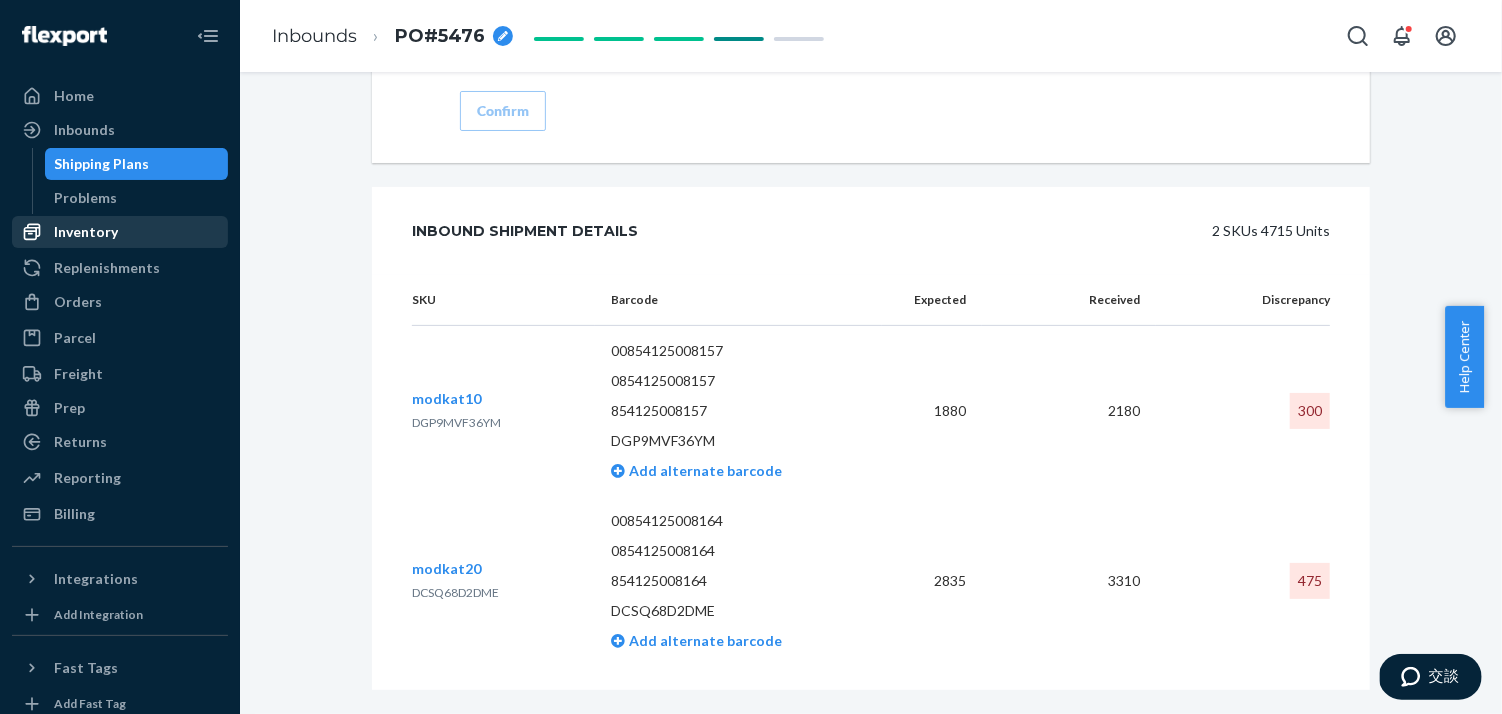 click on "Inventory" at bounding box center [86, 232] 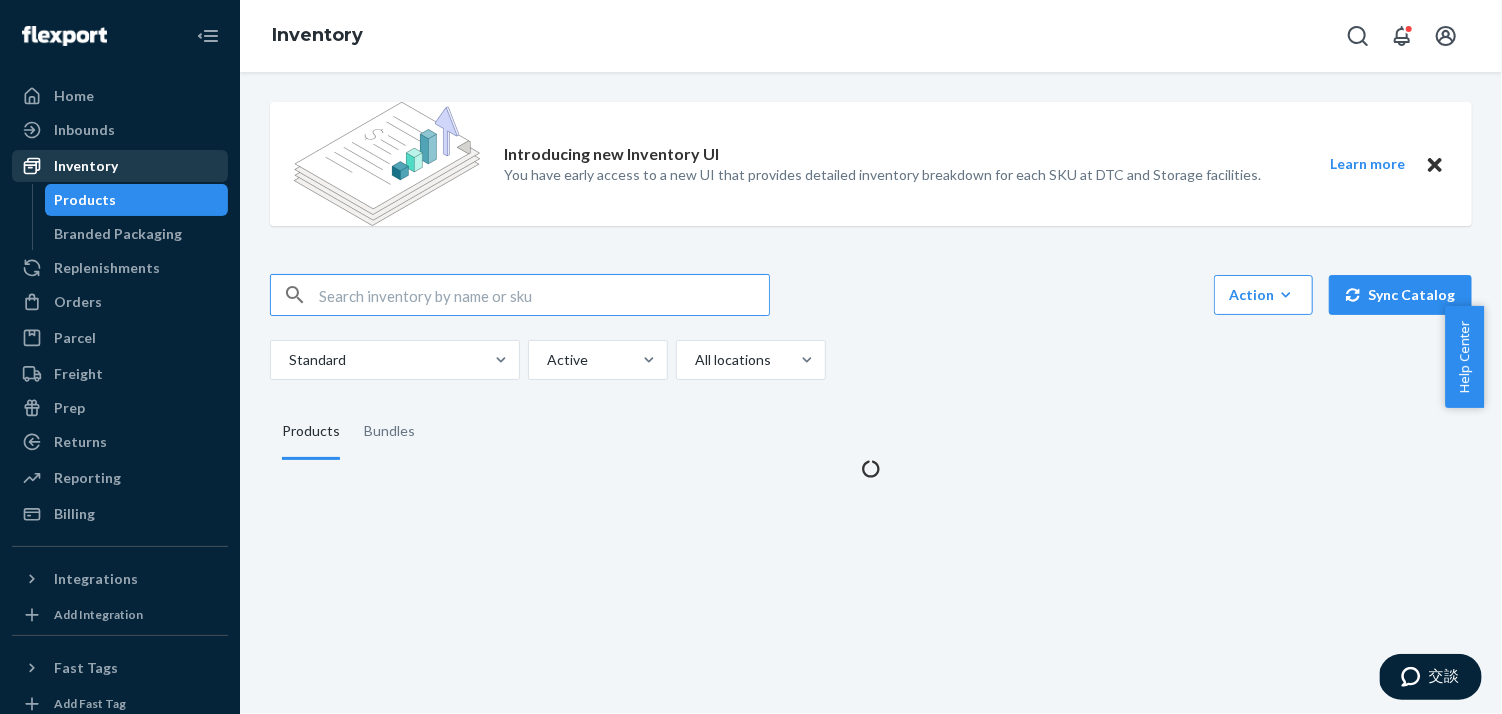scroll, scrollTop: 0, scrollLeft: 0, axis: both 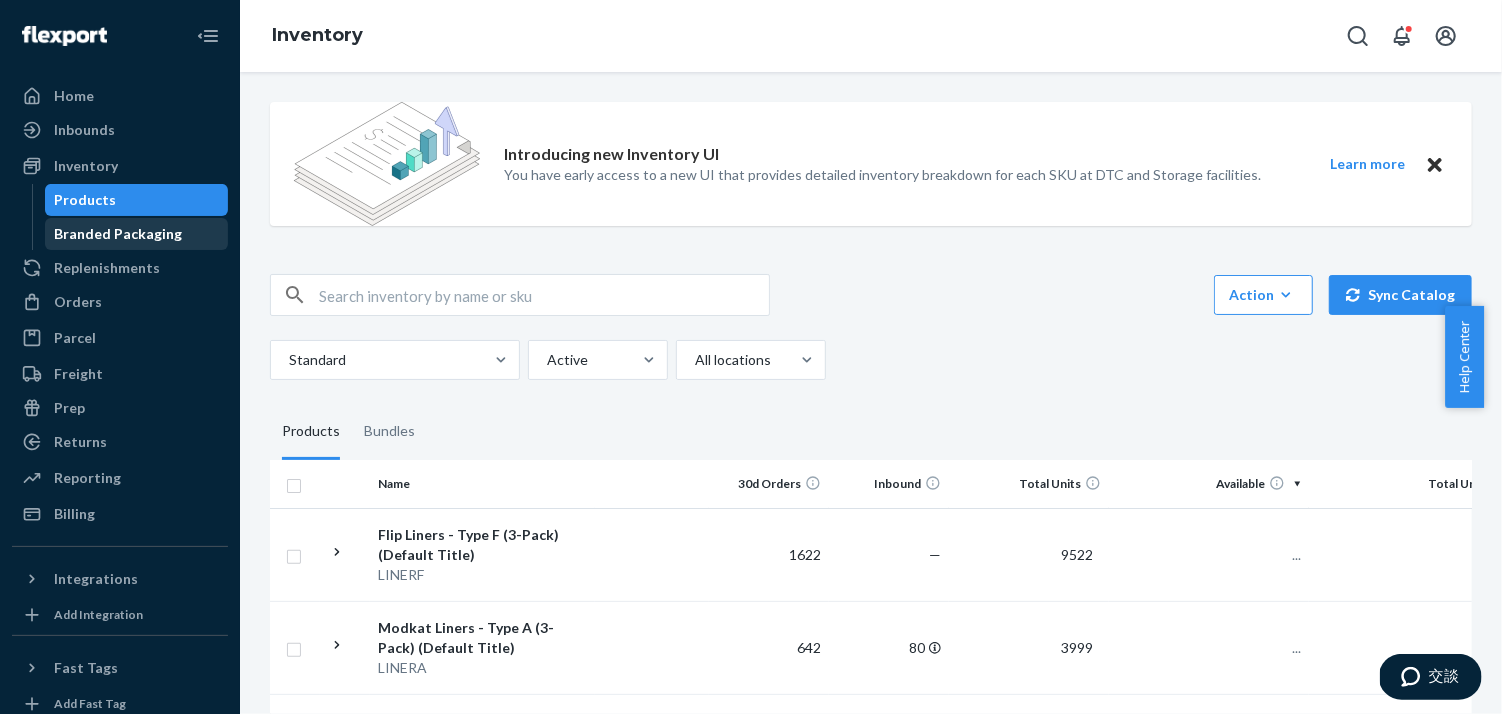 click on "Branded Packaging" at bounding box center [119, 234] 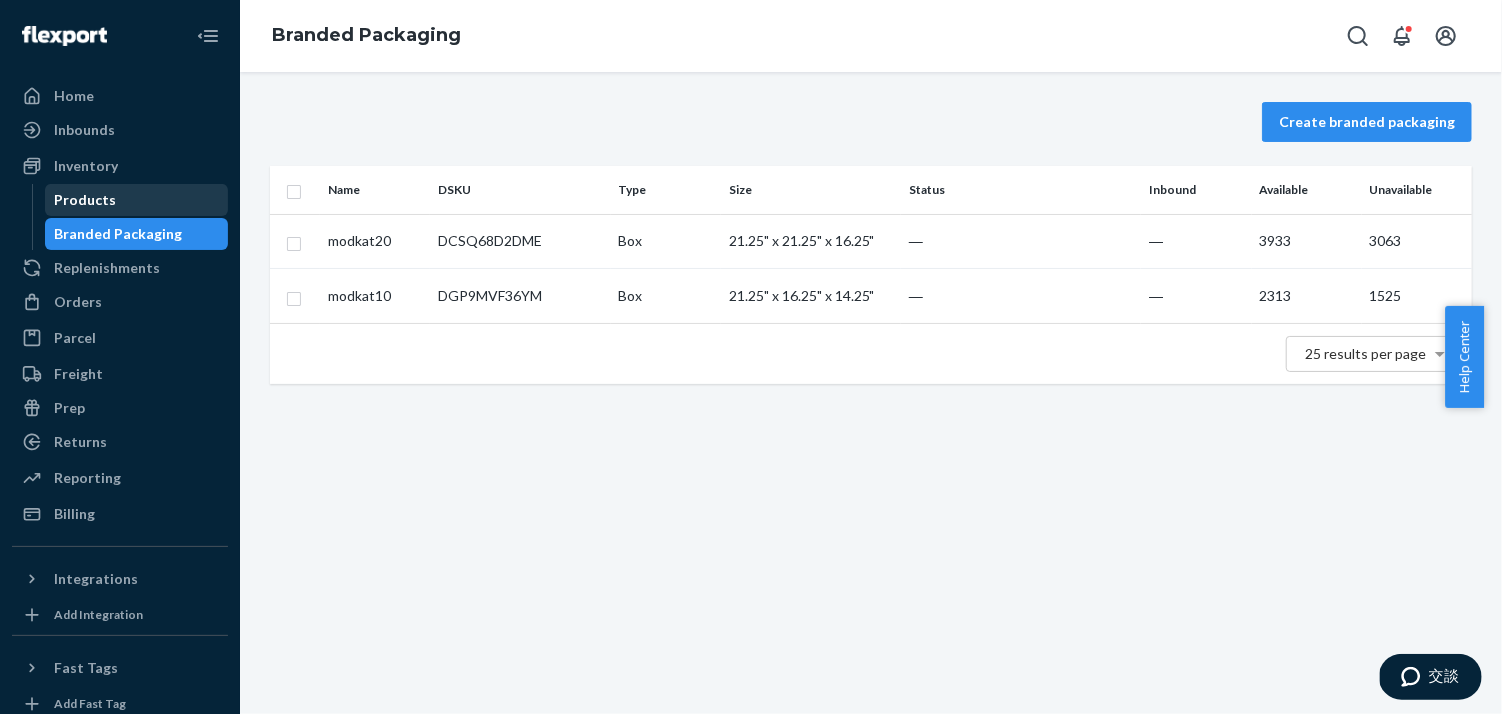 click on "Products" at bounding box center (86, 200) 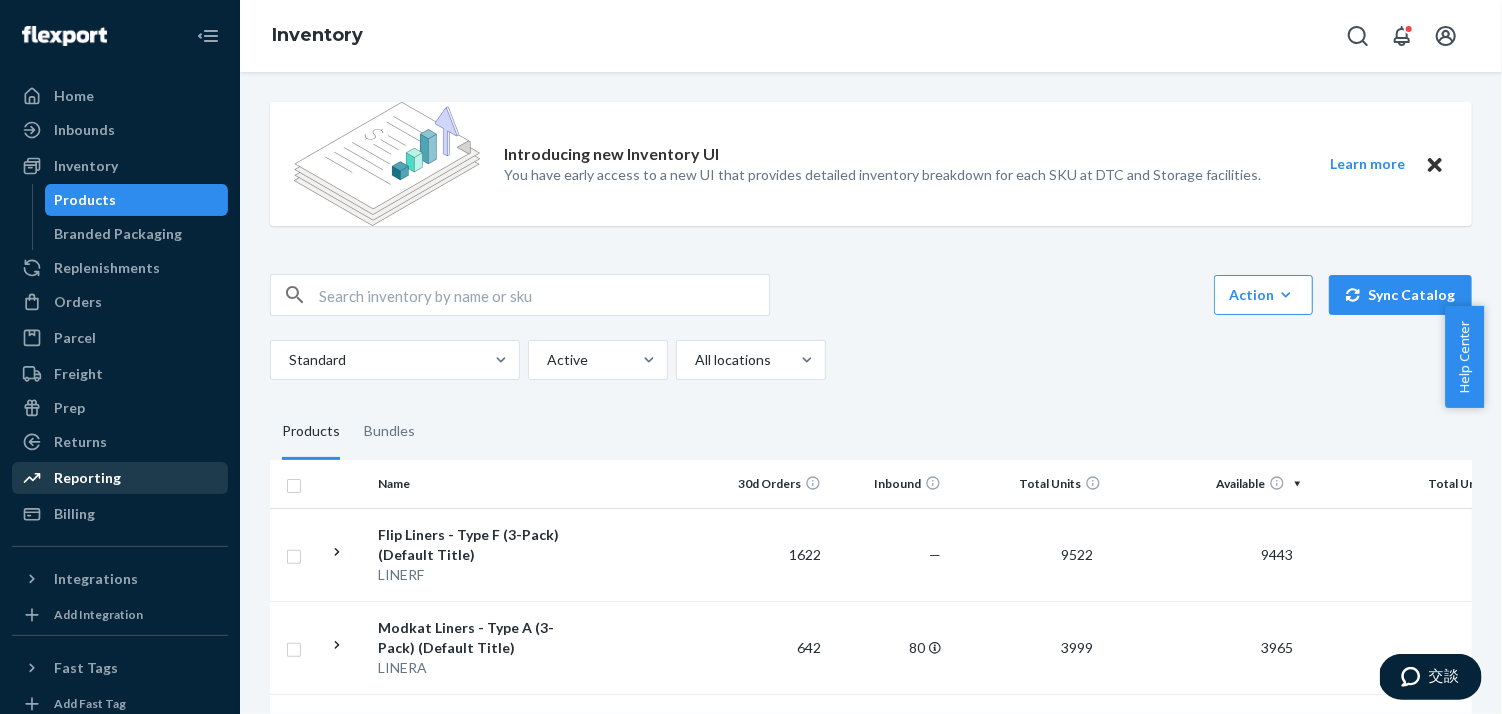 click on "Reporting" at bounding box center [87, 478] 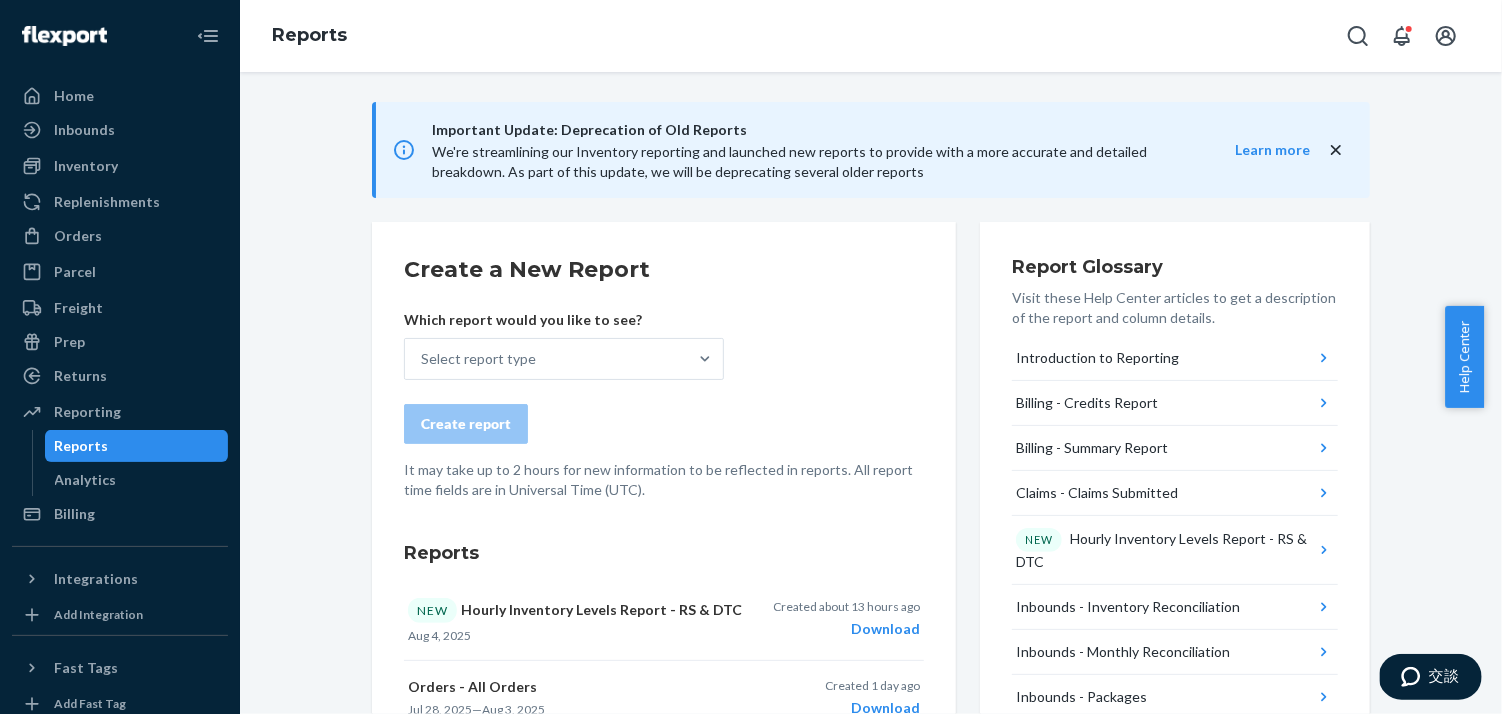 scroll, scrollTop: 200, scrollLeft: 0, axis: vertical 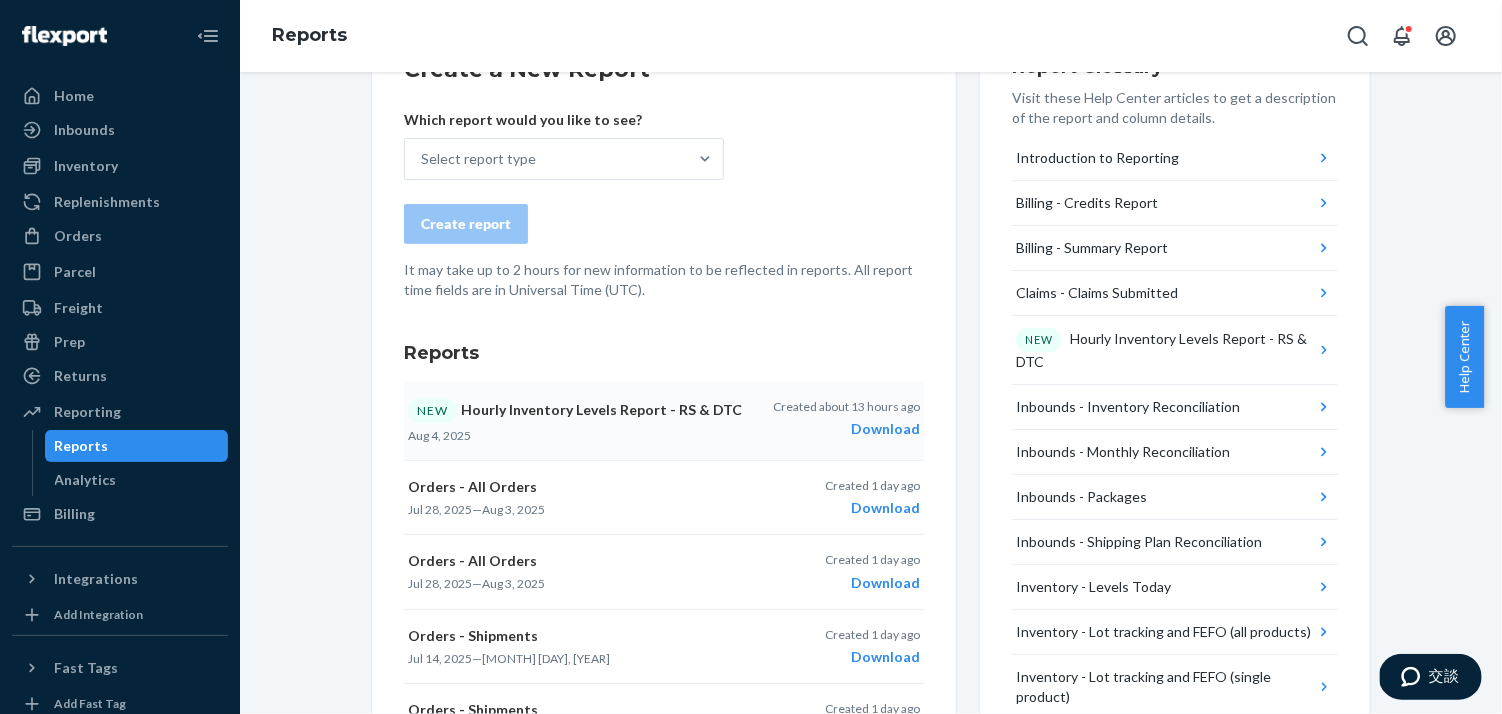 click on "NEW" at bounding box center (432, 410) 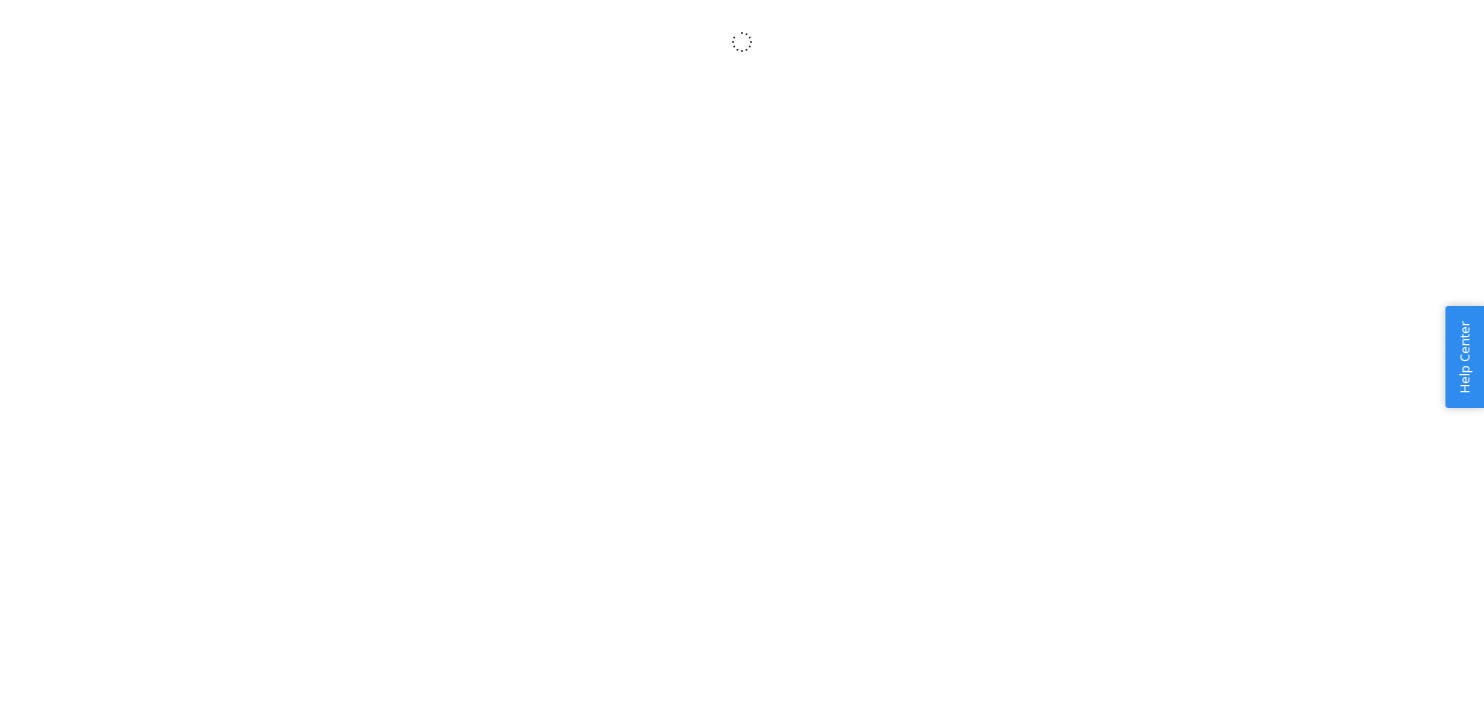 scroll, scrollTop: 0, scrollLeft: 0, axis: both 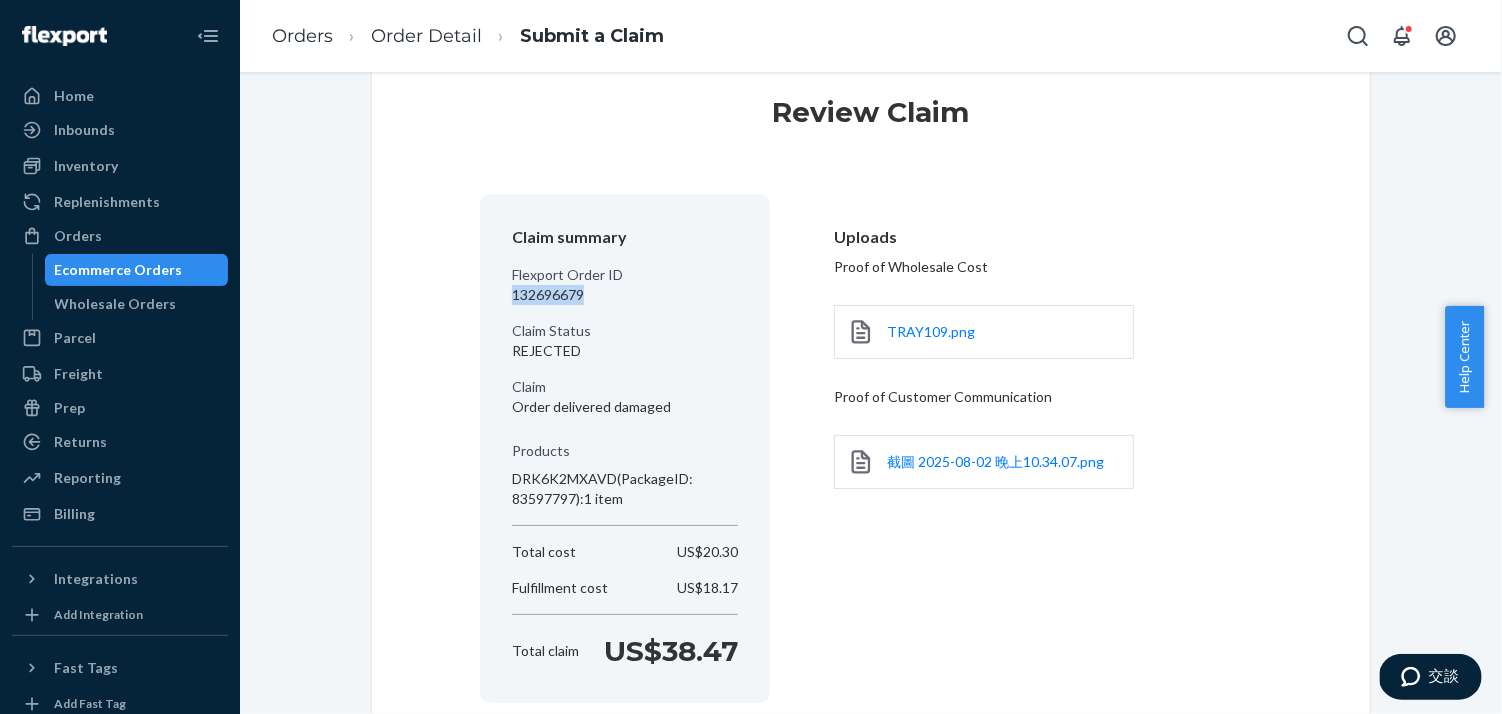 drag, startPoint x: 496, startPoint y: 294, endPoint x: 585, endPoint y: 296, distance: 89.02247 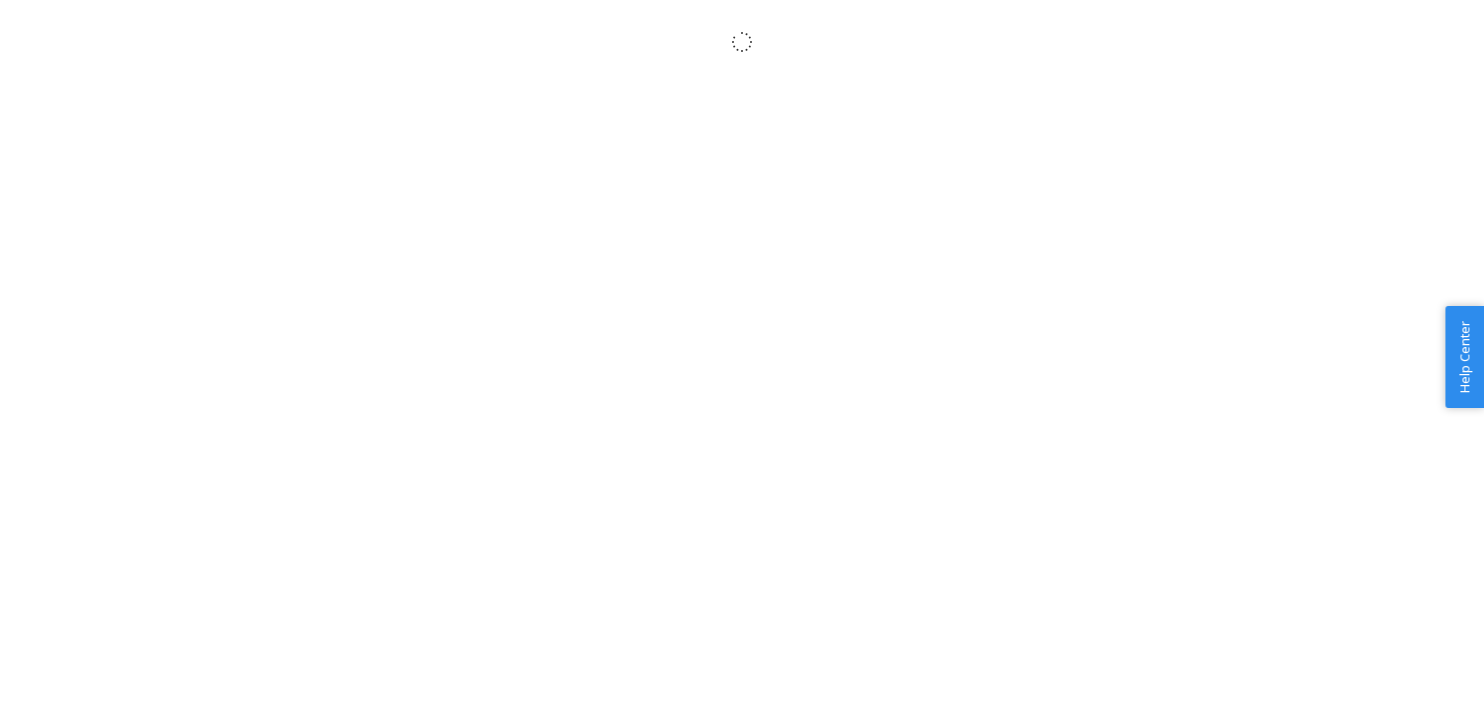 scroll, scrollTop: 0, scrollLeft: 0, axis: both 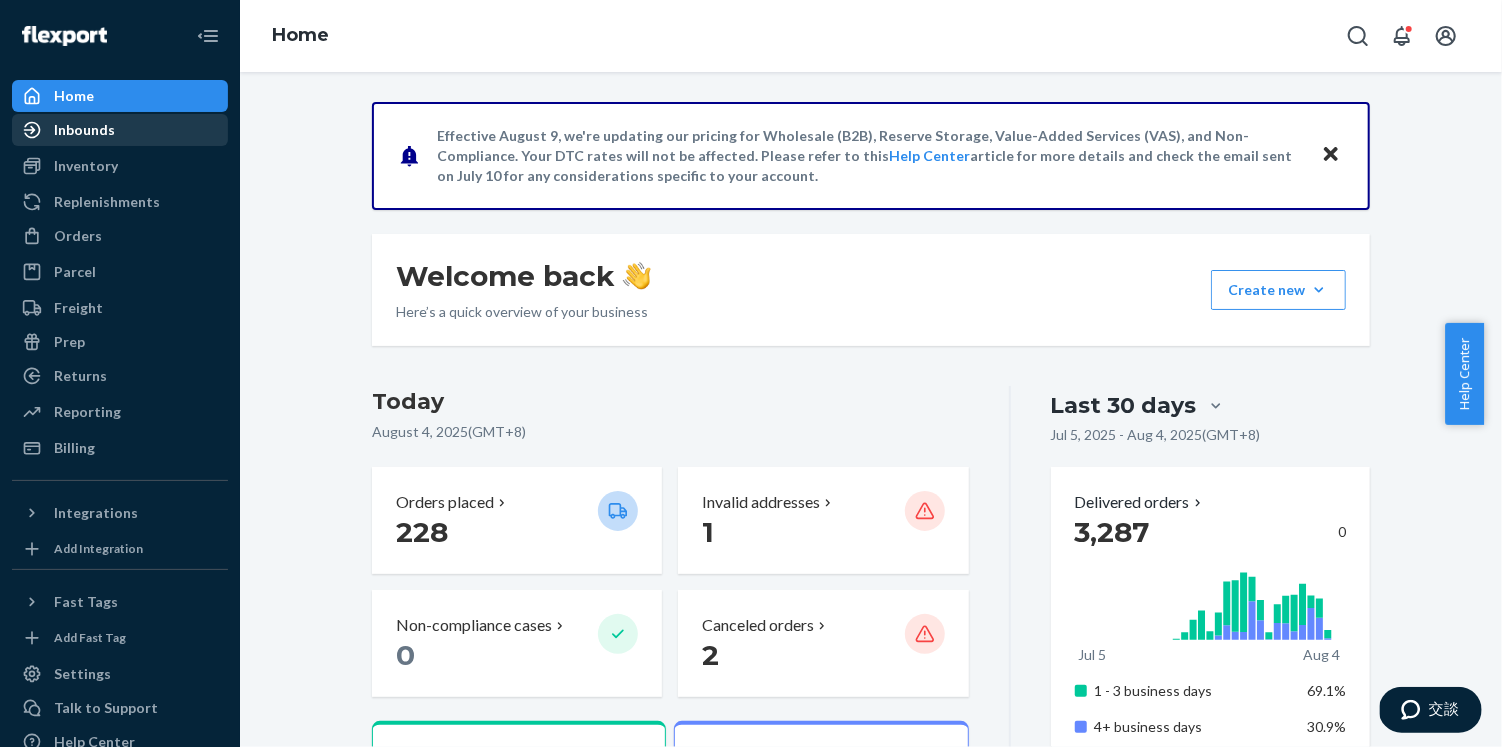 click on "Inbounds" at bounding box center (84, 130) 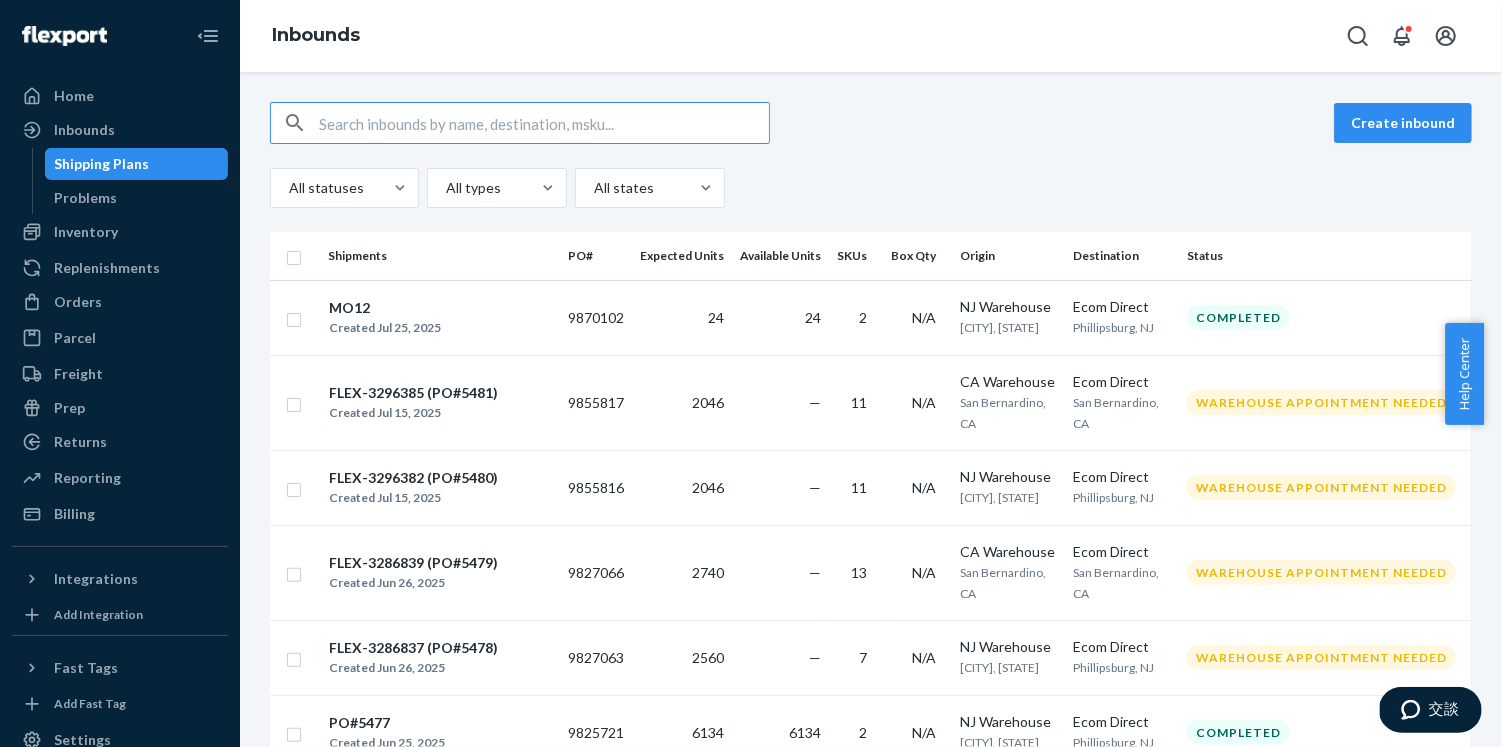 scroll, scrollTop: 509, scrollLeft: 0, axis: vertical 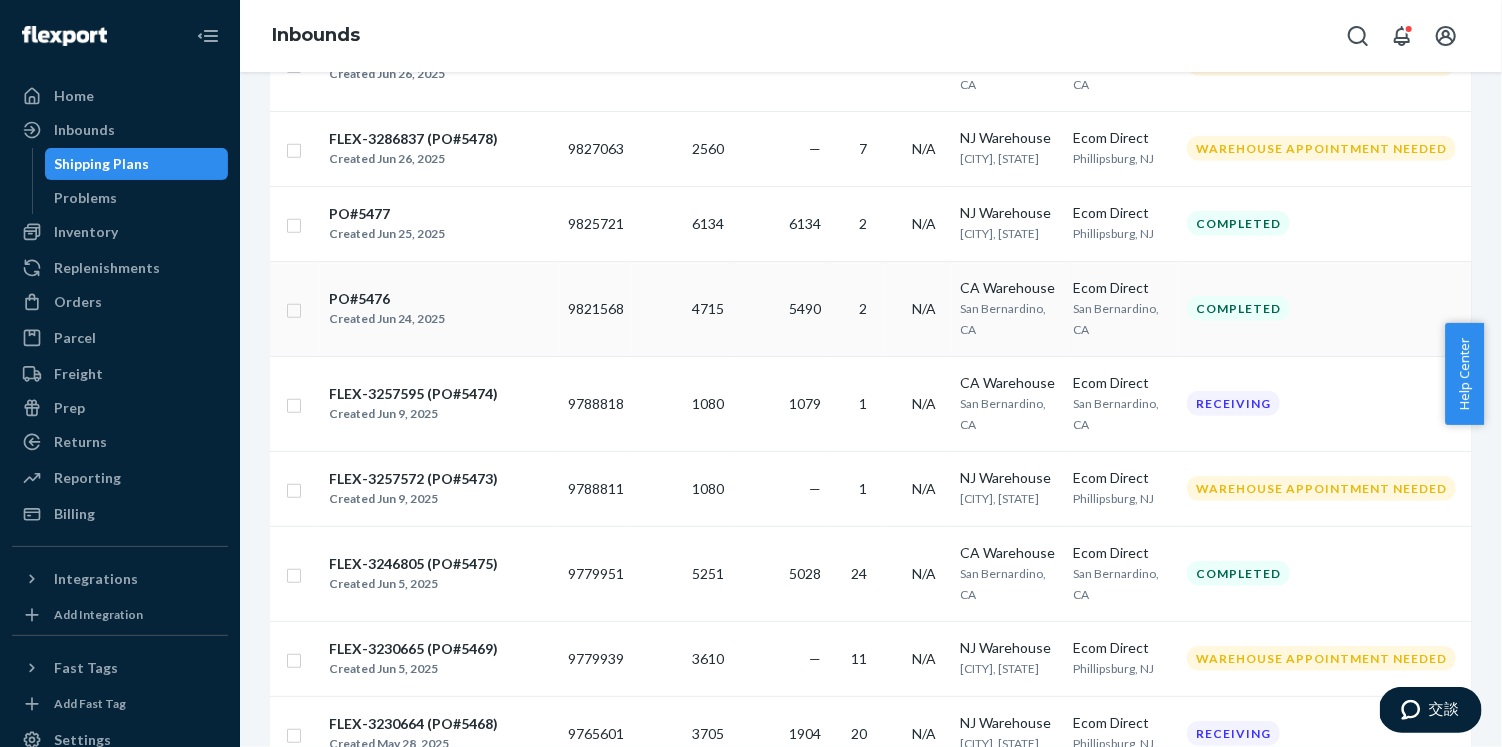 click on "Completed" at bounding box center (1238, 308) 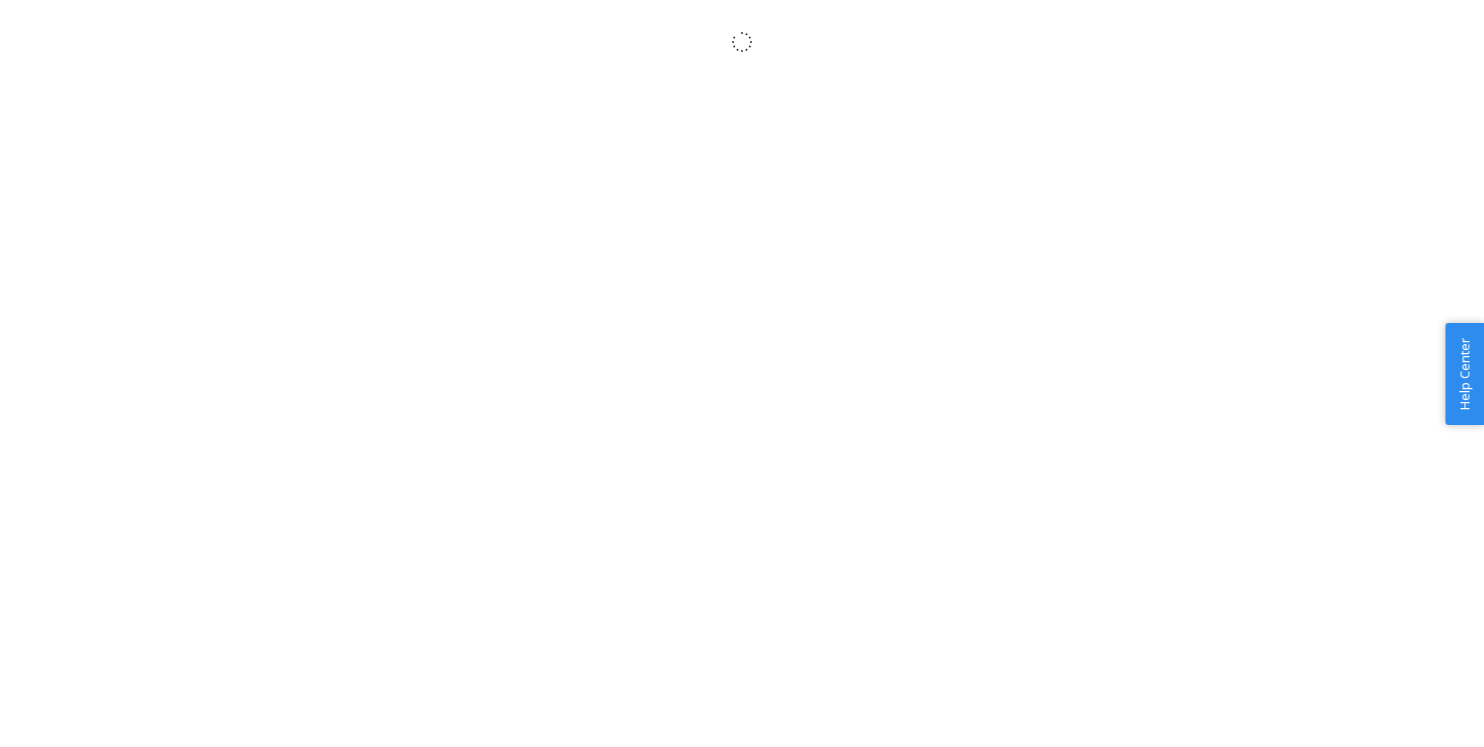 scroll, scrollTop: 0, scrollLeft: 0, axis: both 